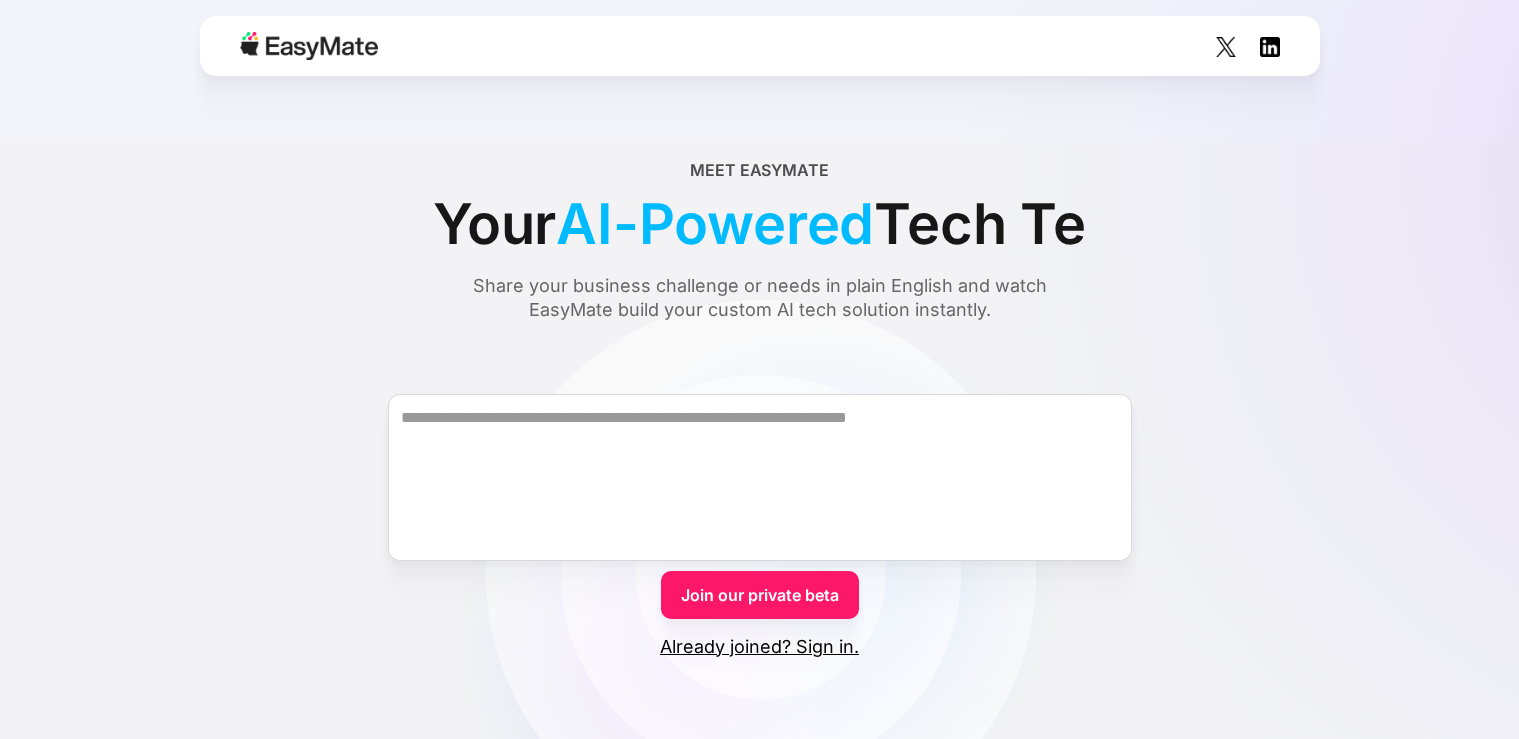 scroll, scrollTop: 0, scrollLeft: 0, axis: both 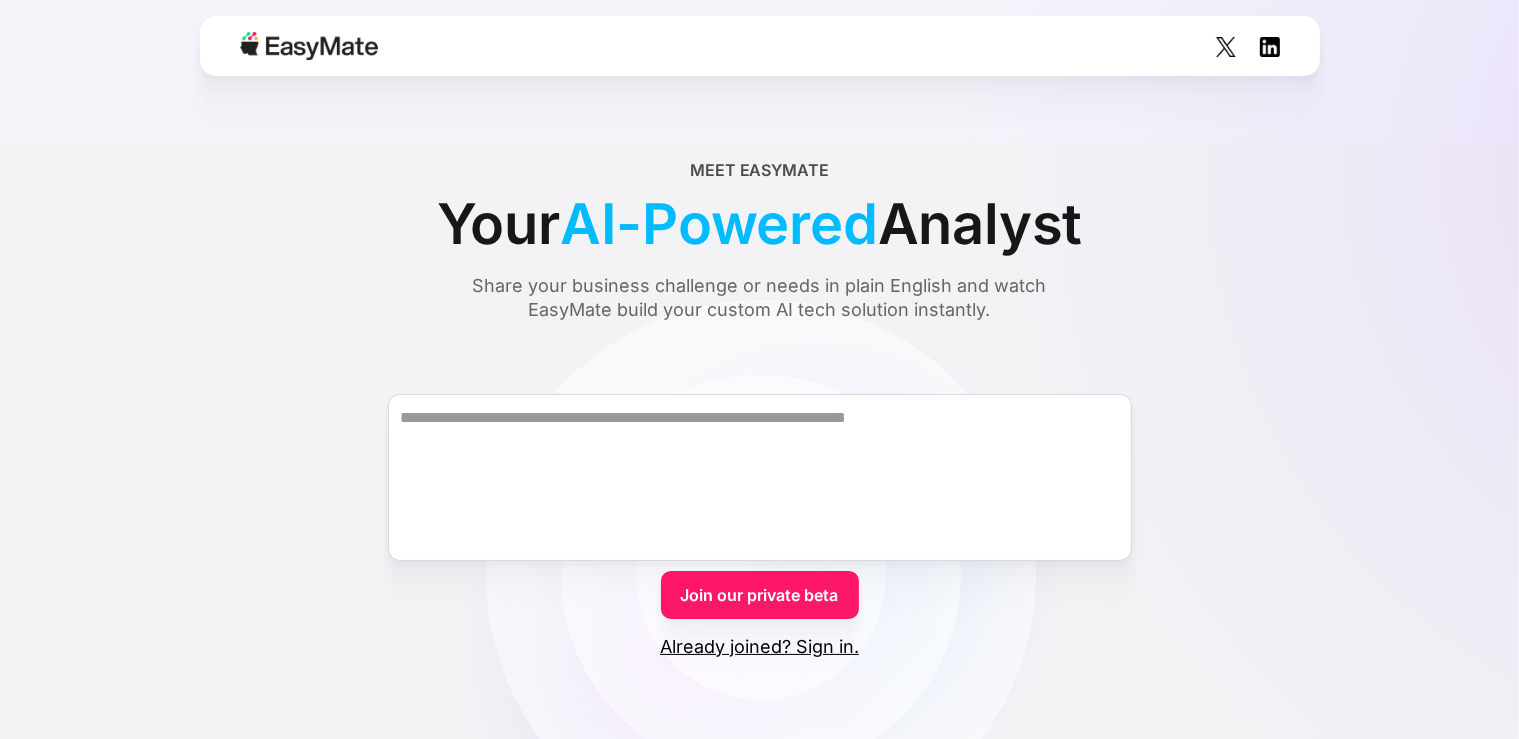 click on "Join our private beta" at bounding box center (760, 595) 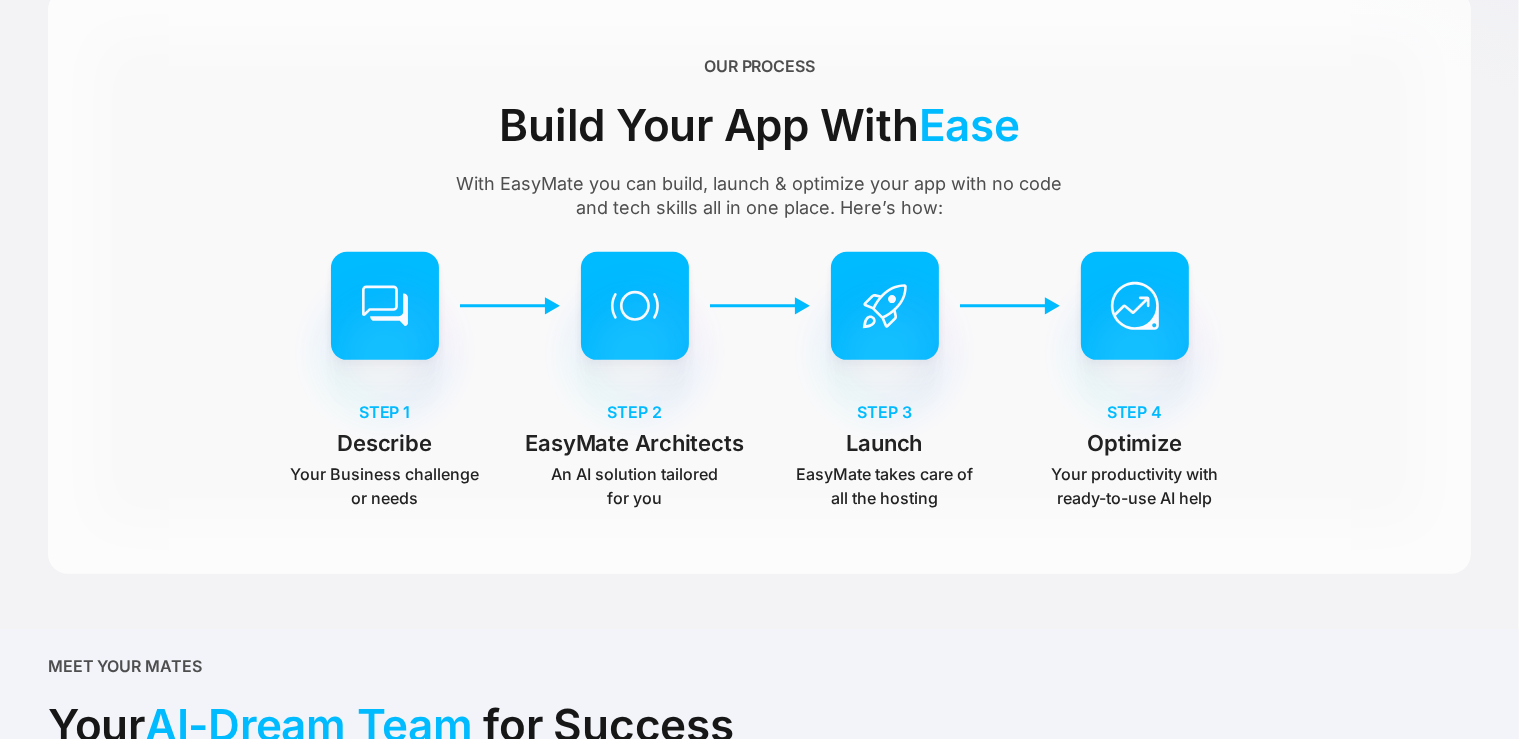scroll, scrollTop: 0, scrollLeft: 0, axis: both 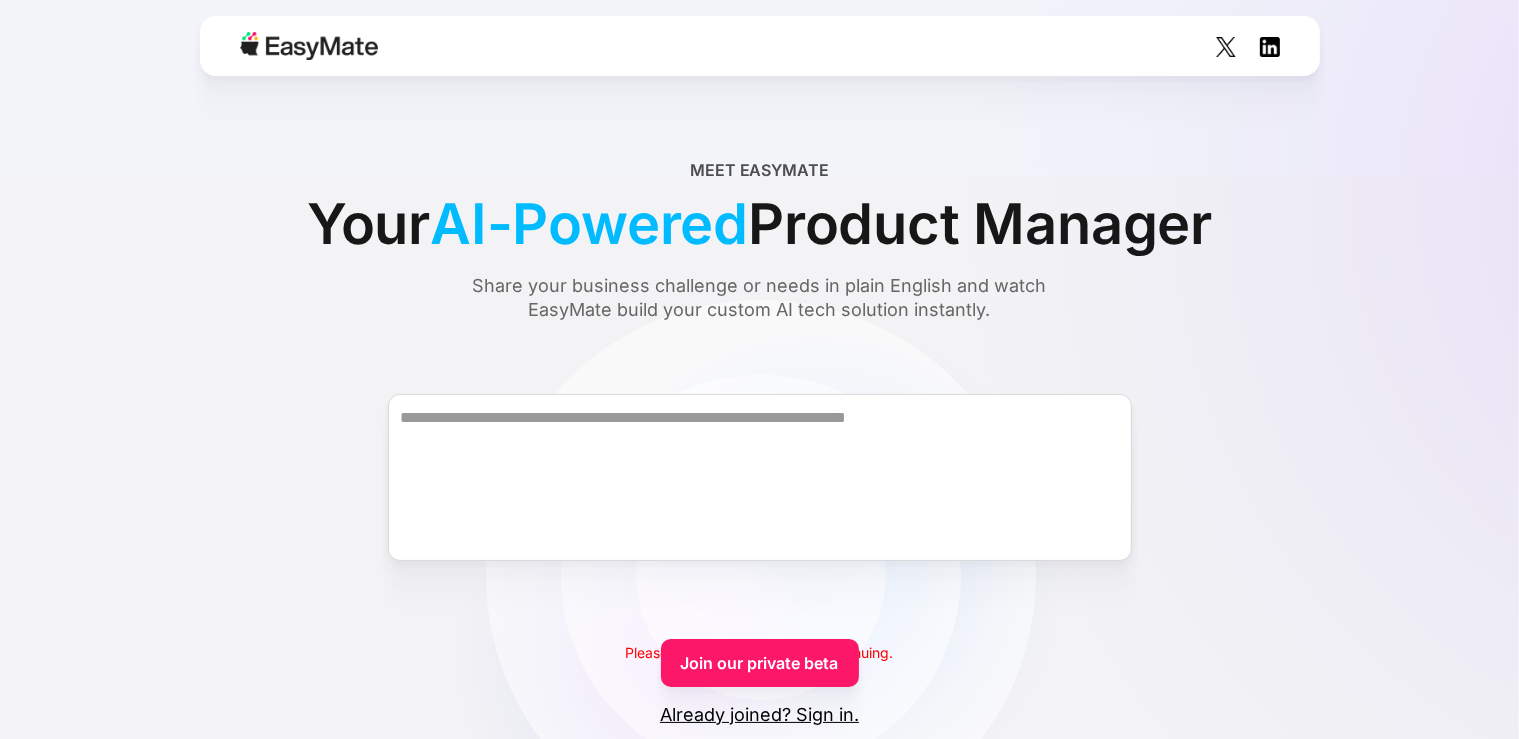 click on "AI-Powered" at bounding box center [589, 224] 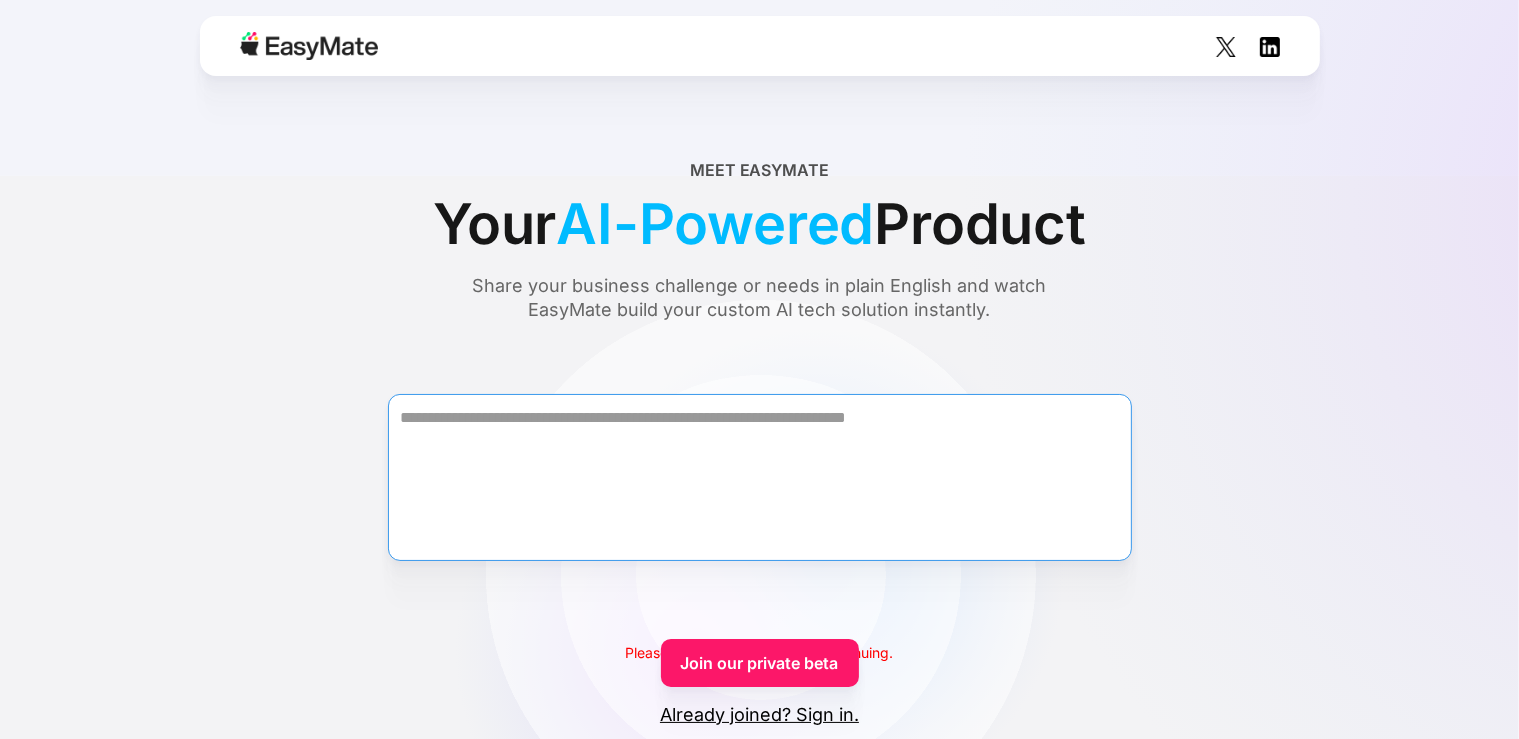 click at bounding box center (760, 477) 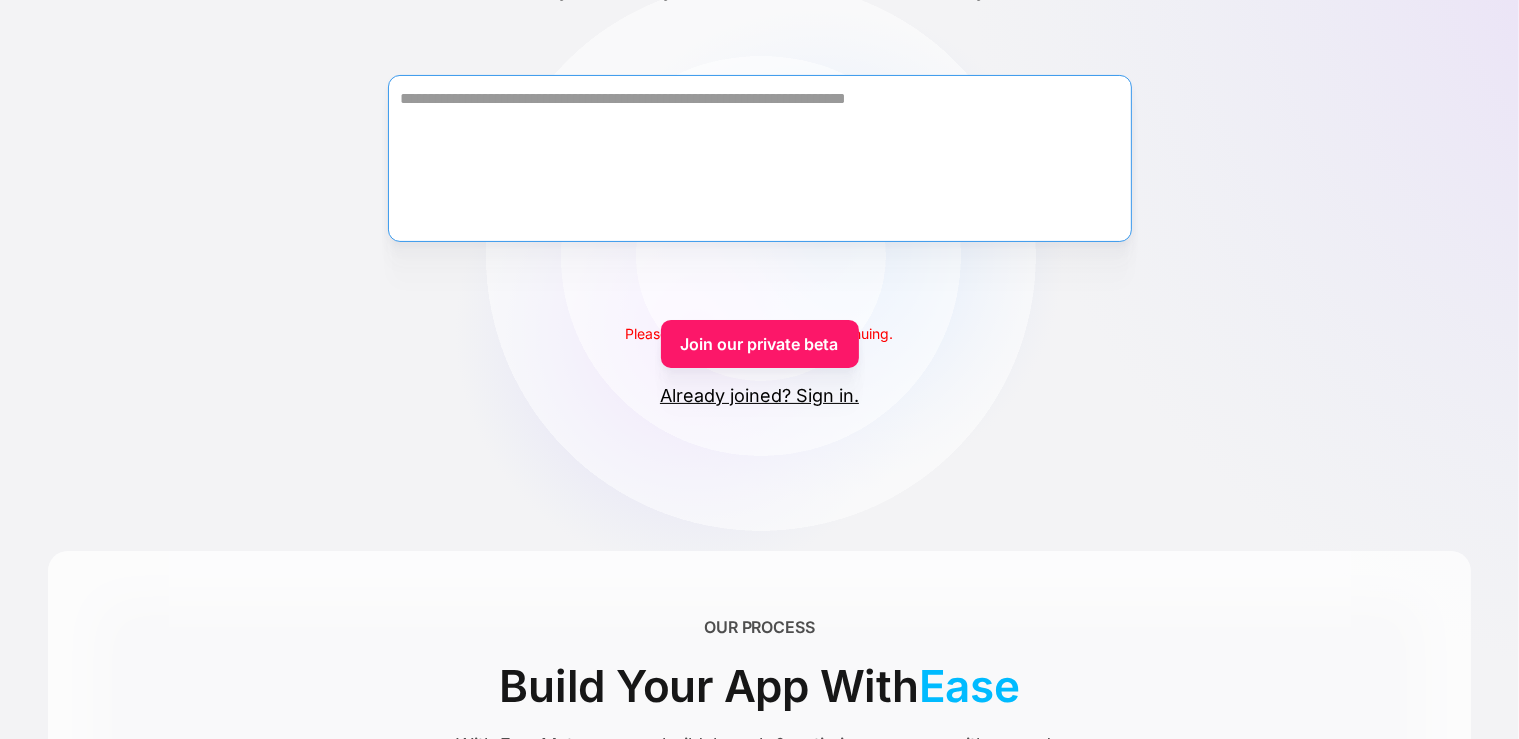 scroll, scrollTop: 352, scrollLeft: 0, axis: vertical 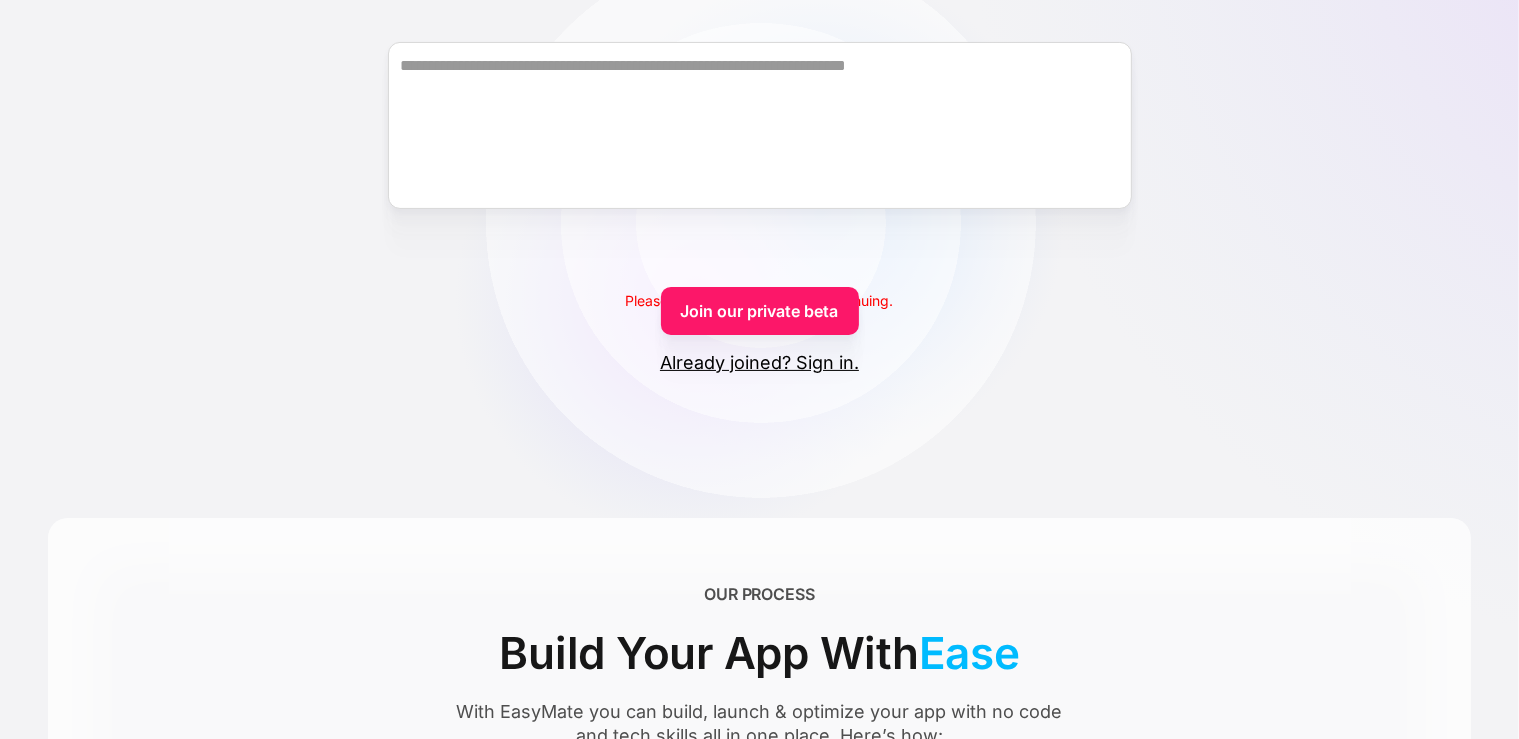 click on "Already joined? Sign in." at bounding box center (759, 363) 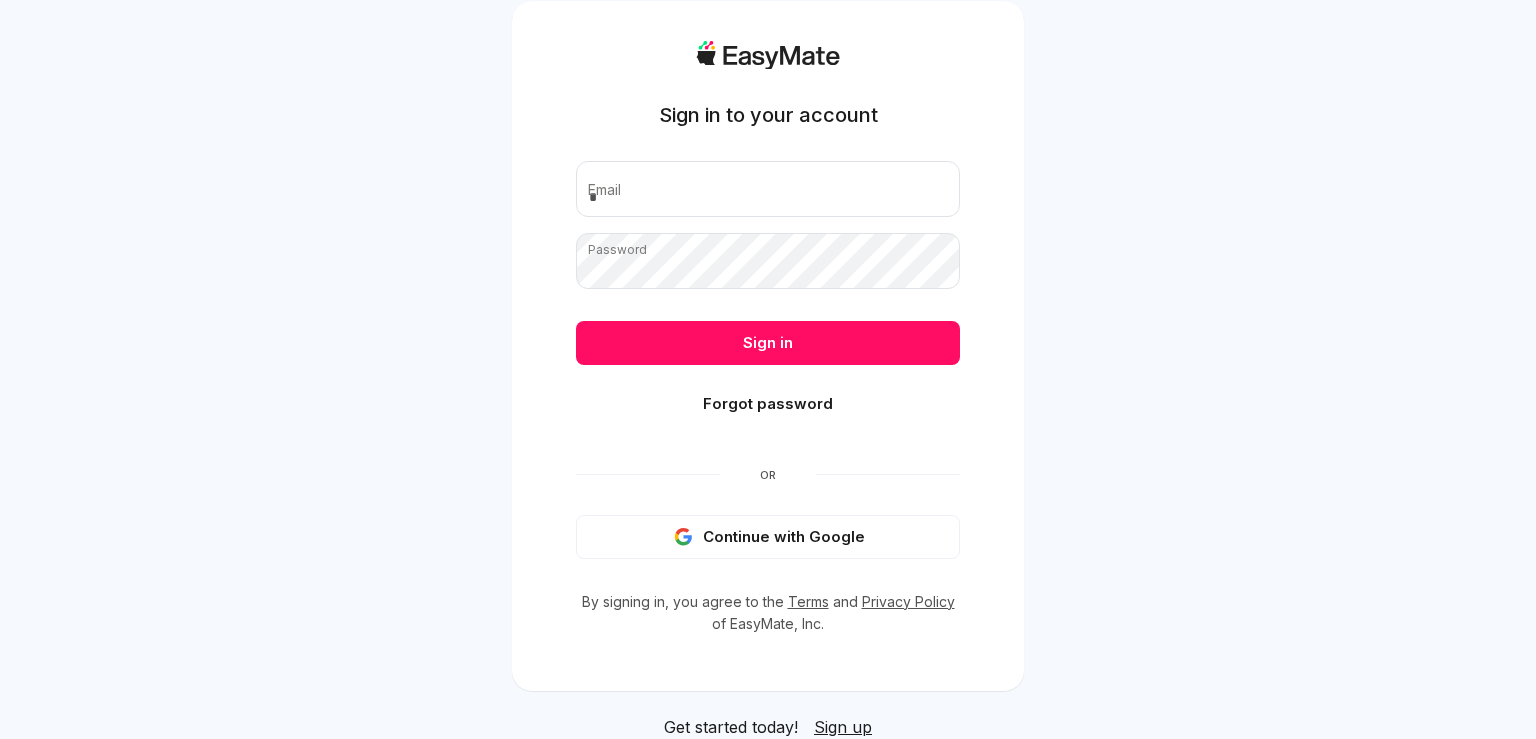 scroll, scrollTop: 0, scrollLeft: 0, axis: both 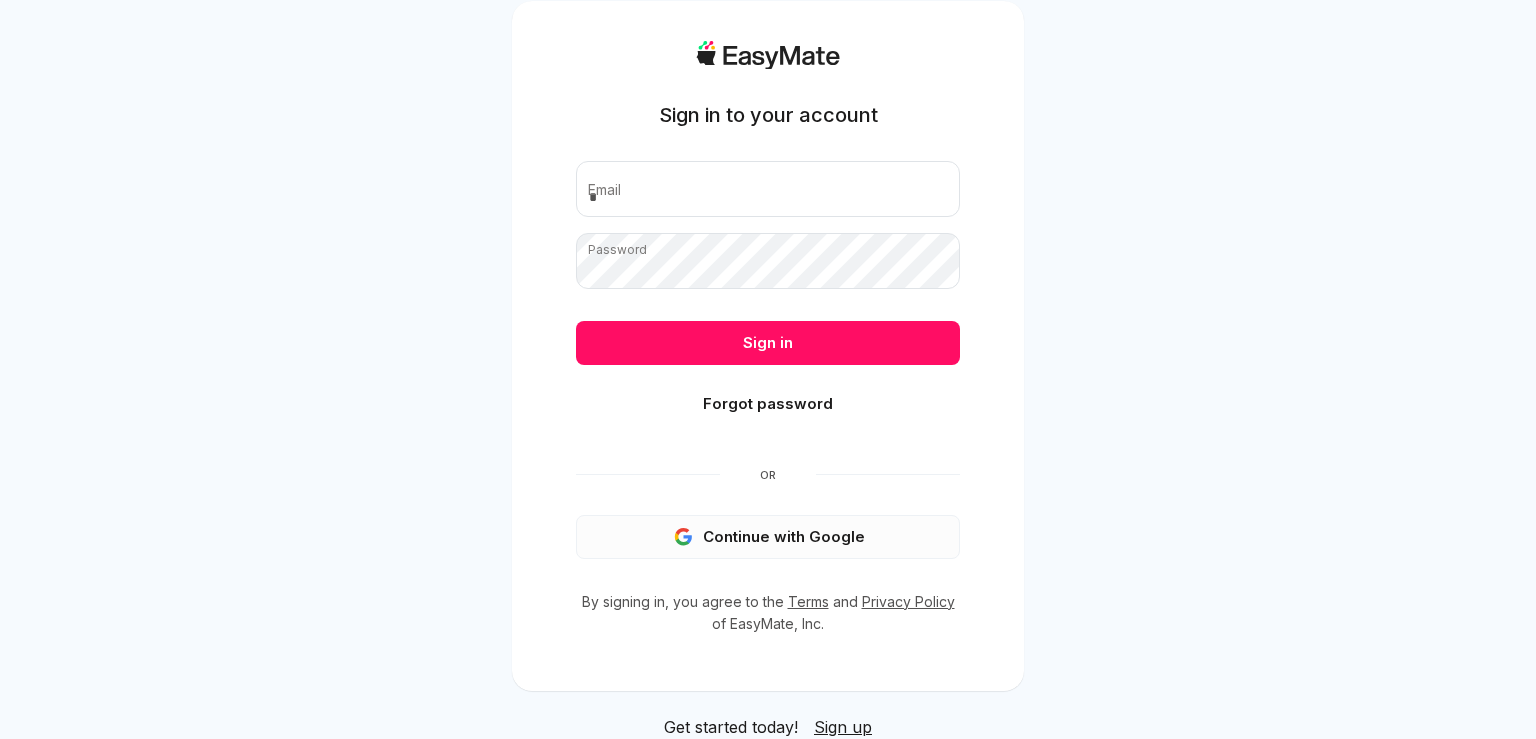 click on "Continue with Google" at bounding box center (768, 537) 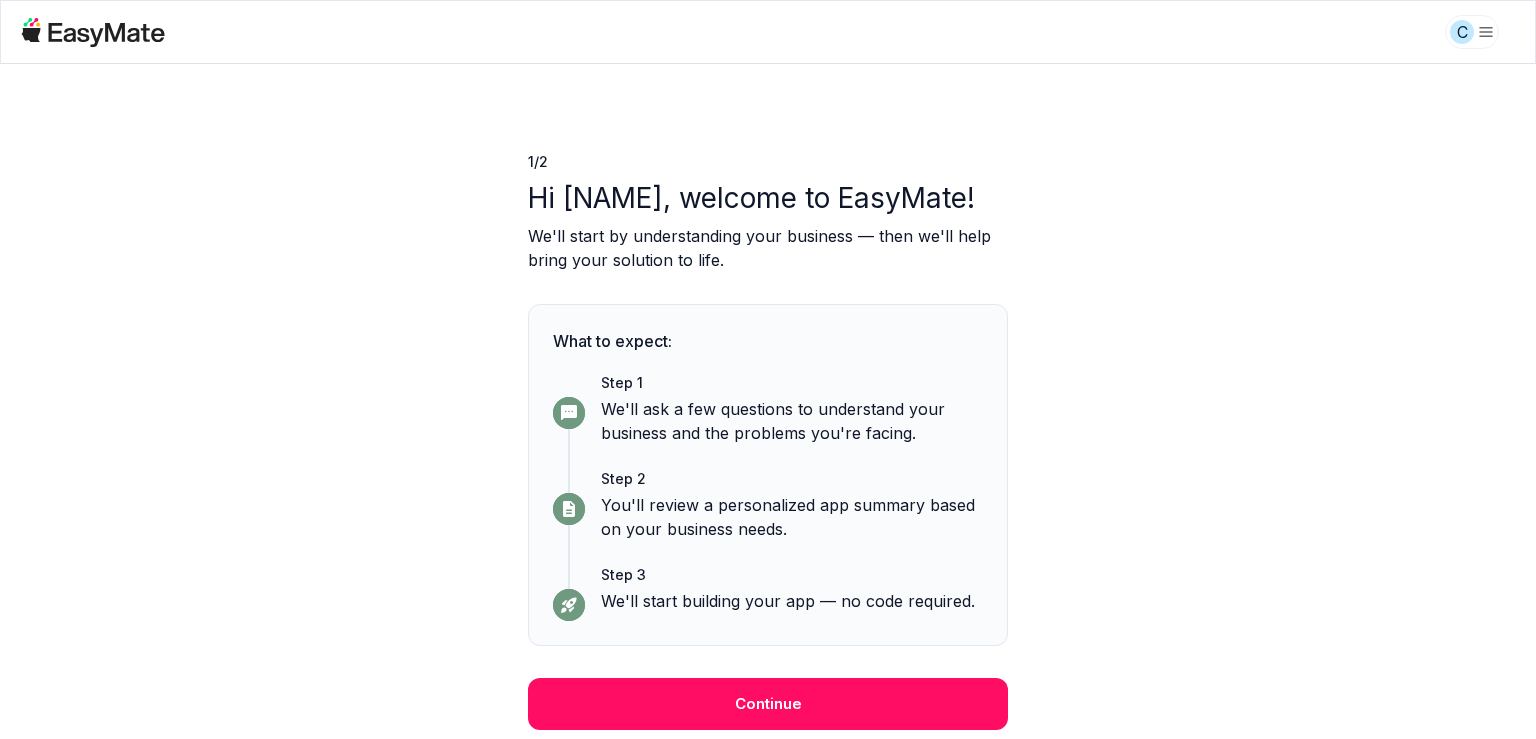 scroll, scrollTop: 0, scrollLeft: 0, axis: both 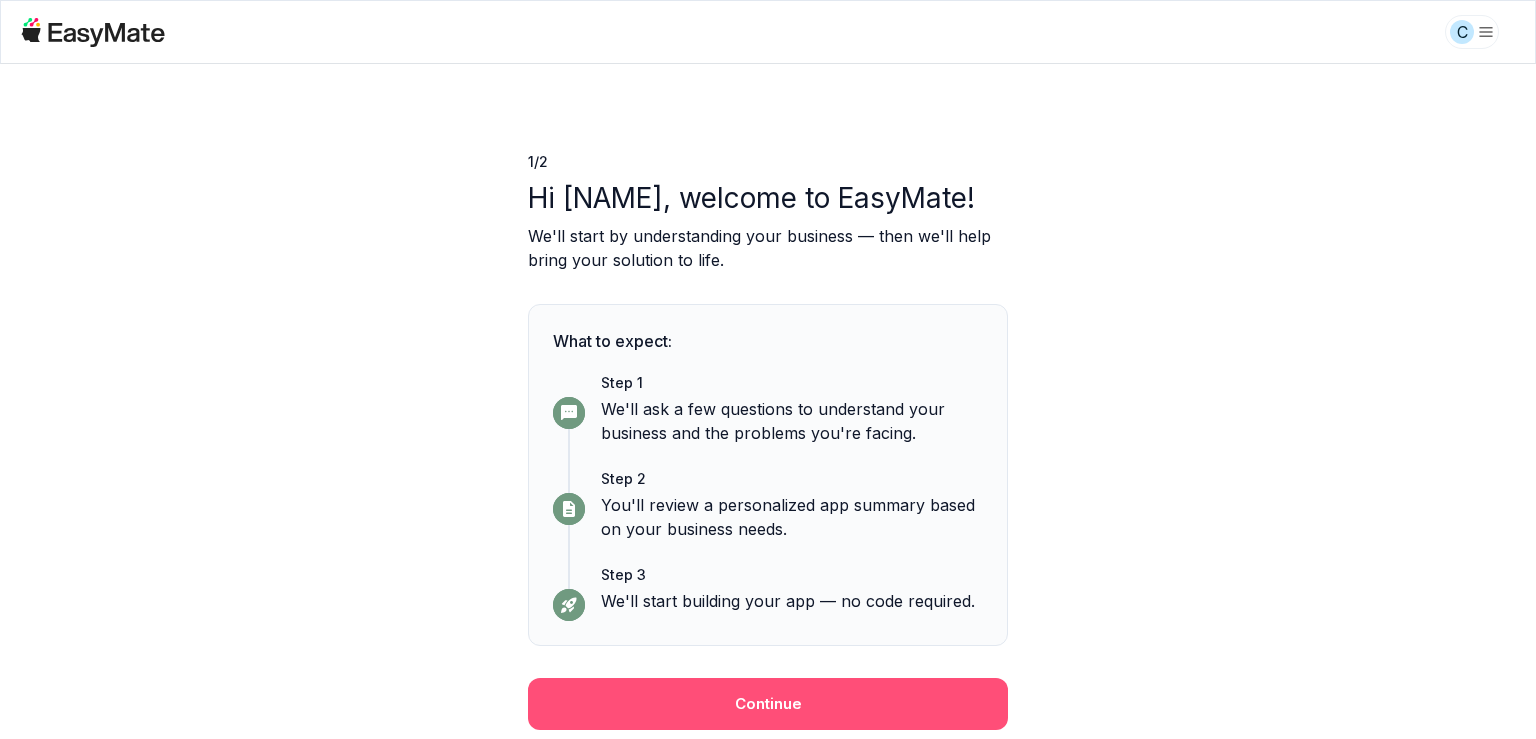 click on "Continue" at bounding box center [768, 704] 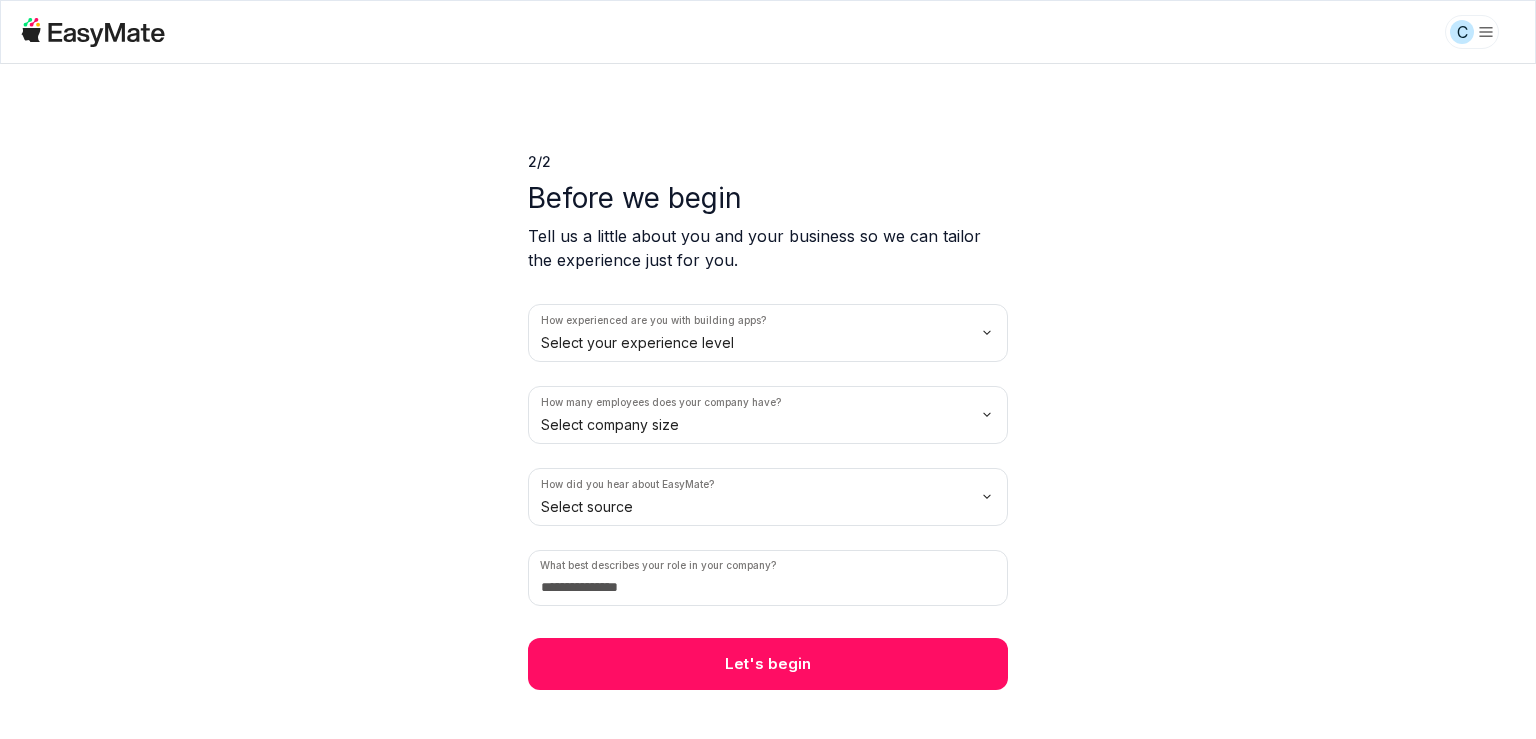 click on "C 2 / 2 Before we begin Tell us a little about you and your business so we can tailor the experience just for you. How experienced are you with building apps? Select your experience level How many employees does your company have? Select company size How did you hear about EasyMate? Select source What best describes your role in your company? Let's begin" at bounding box center (768, 369) 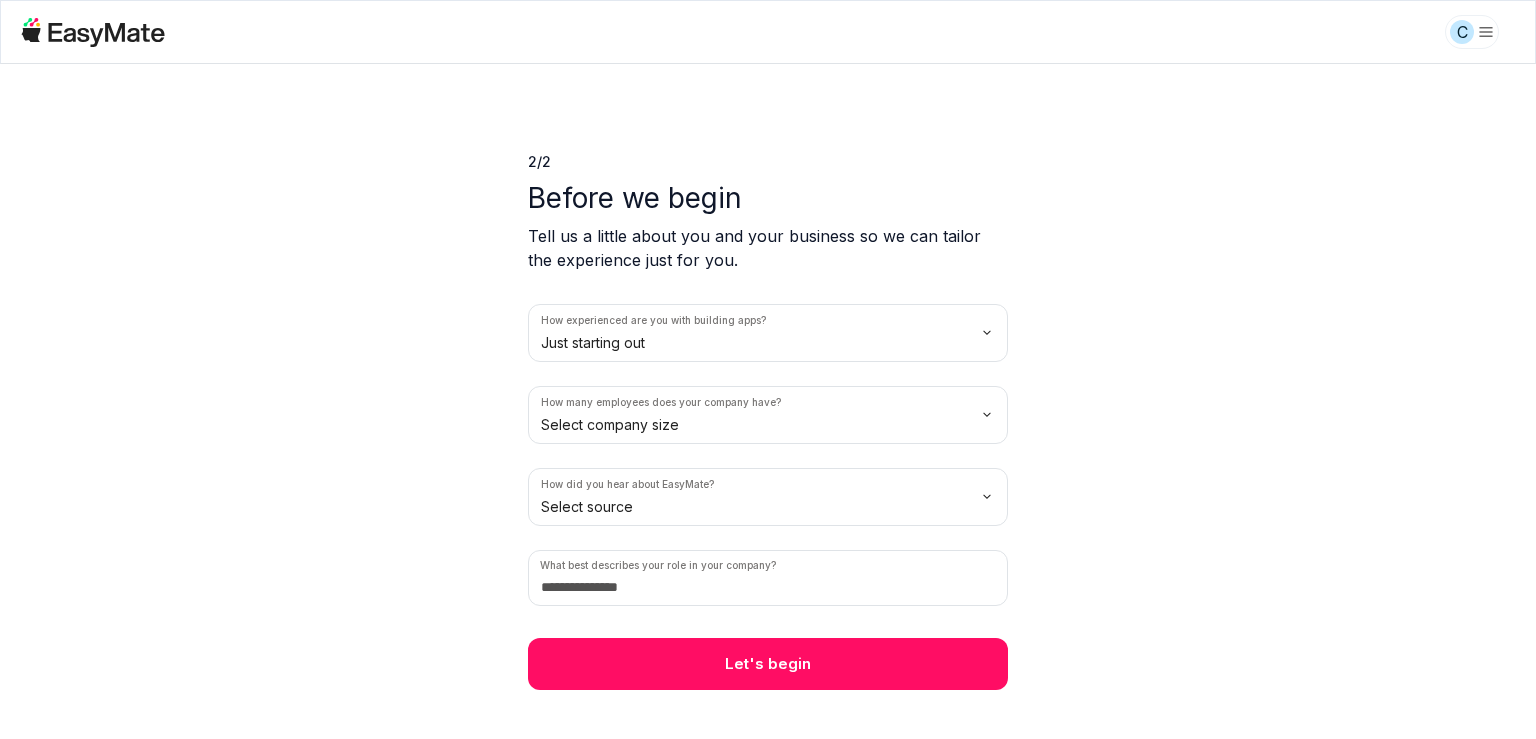 click on "C 2 / 2 Before we begin Tell us a little about you and your business so we can tailor the experience just for you. How experienced are you with building apps? Just starting out How many employees does your company have? Select company size How did you hear about EasyMate? Select source What best describes your role in your company? Let's begin" at bounding box center (768, 369) 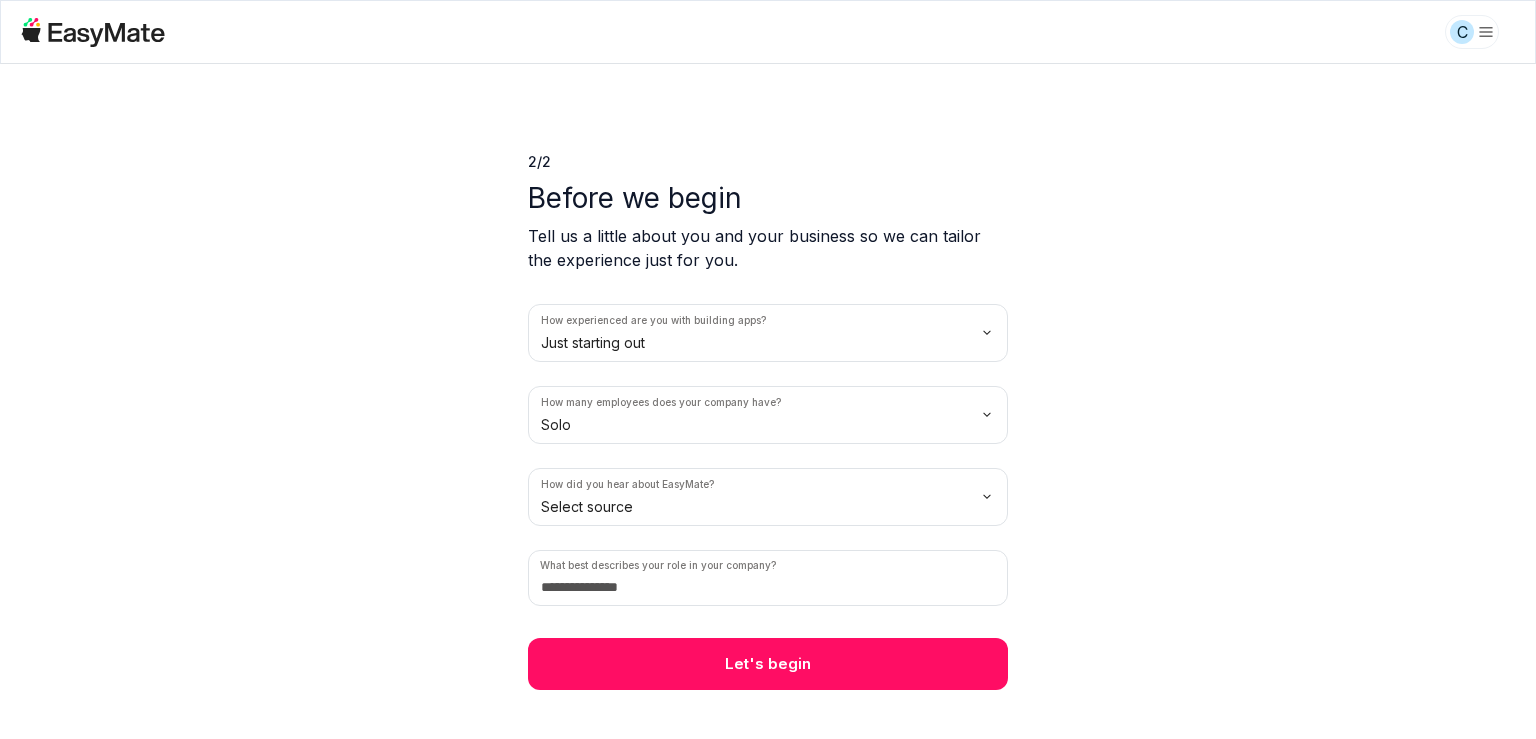 click on "C 2 / 2 Before we begin Tell us a little about you and your business so we can tailor the experience just for you. How experienced are you with building apps? Just starting out How many employees does your company have? Solo How did you hear about EasyMate? Select source What best describes your role in your company? Let's begin" at bounding box center [768, 369] 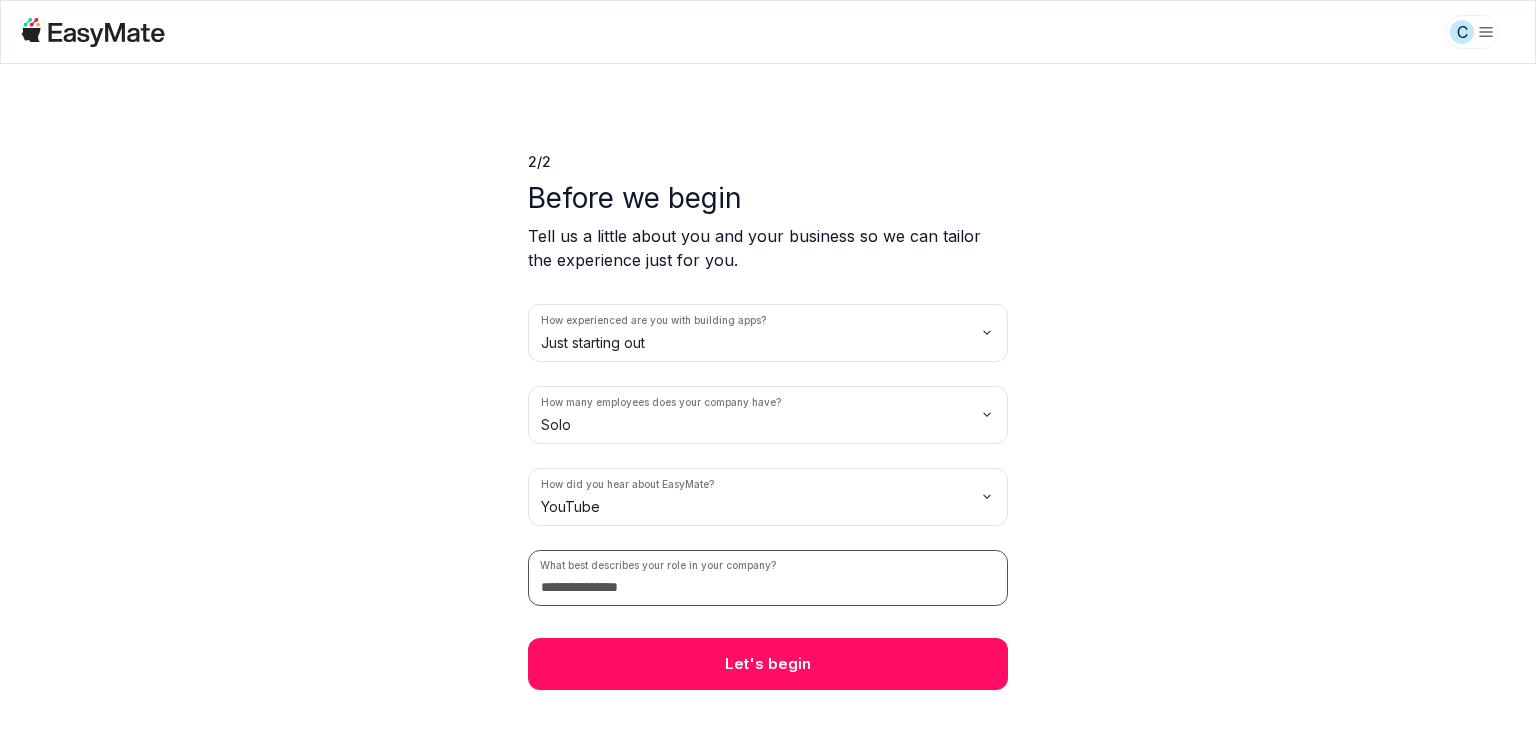 click at bounding box center (768, 578) 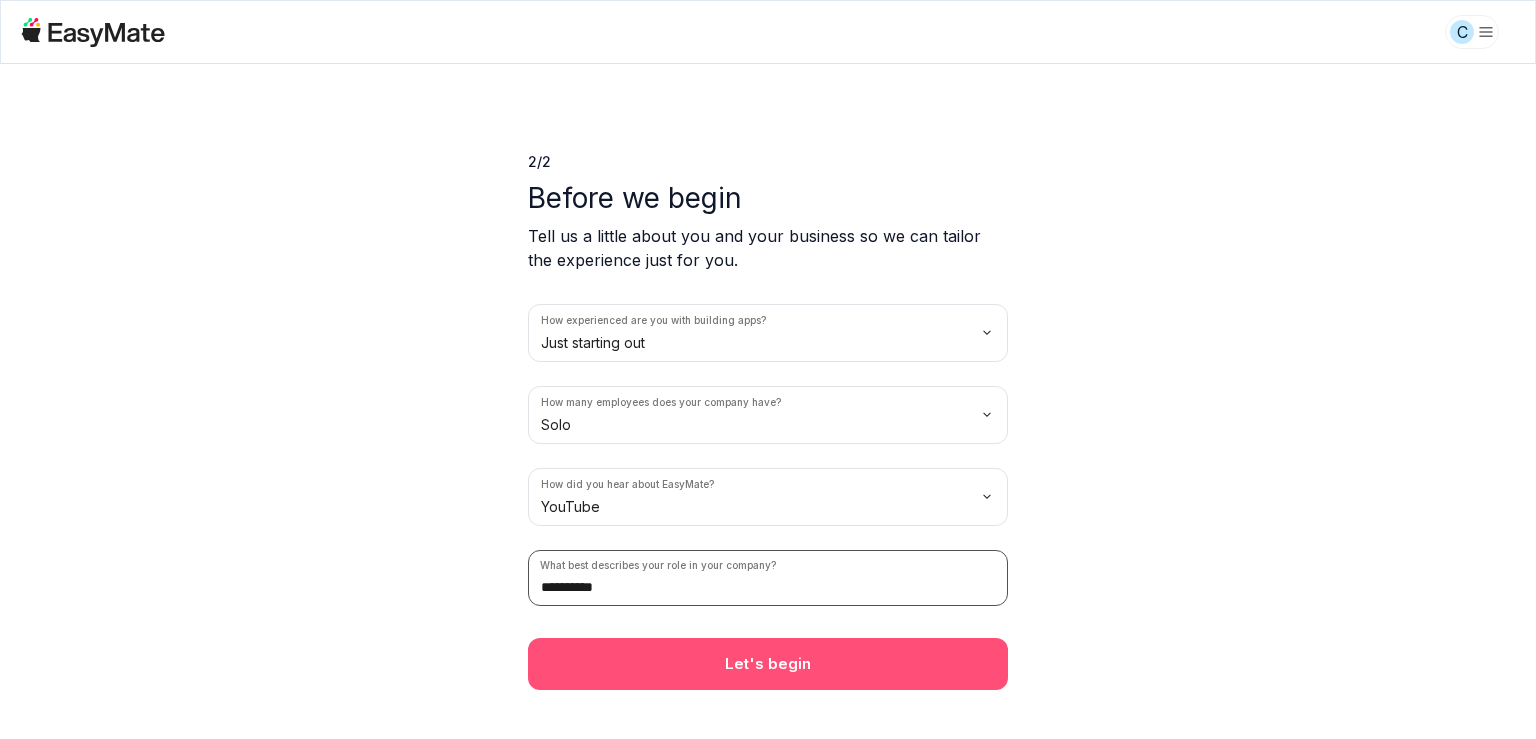 type on "**********" 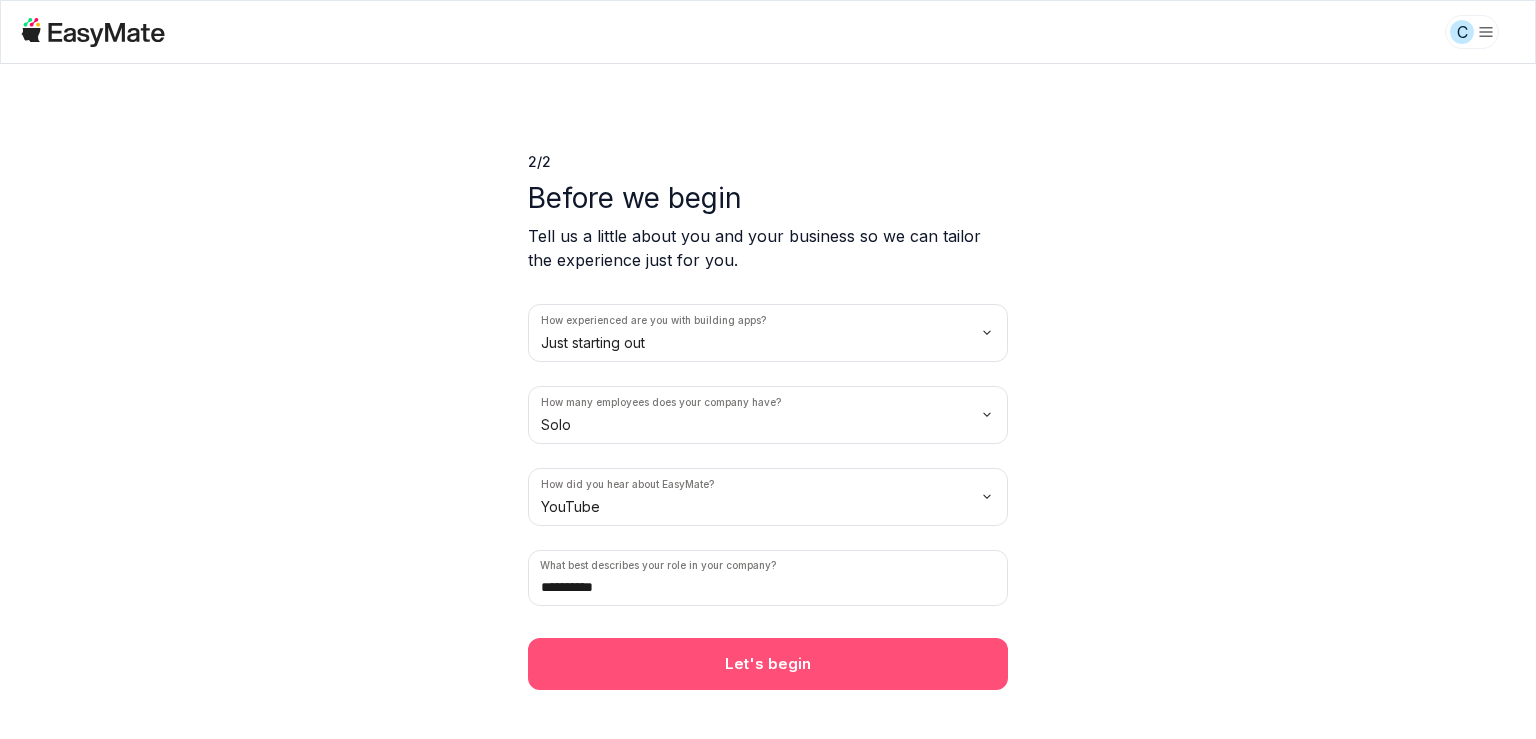 click on "Let's begin" at bounding box center [768, 664] 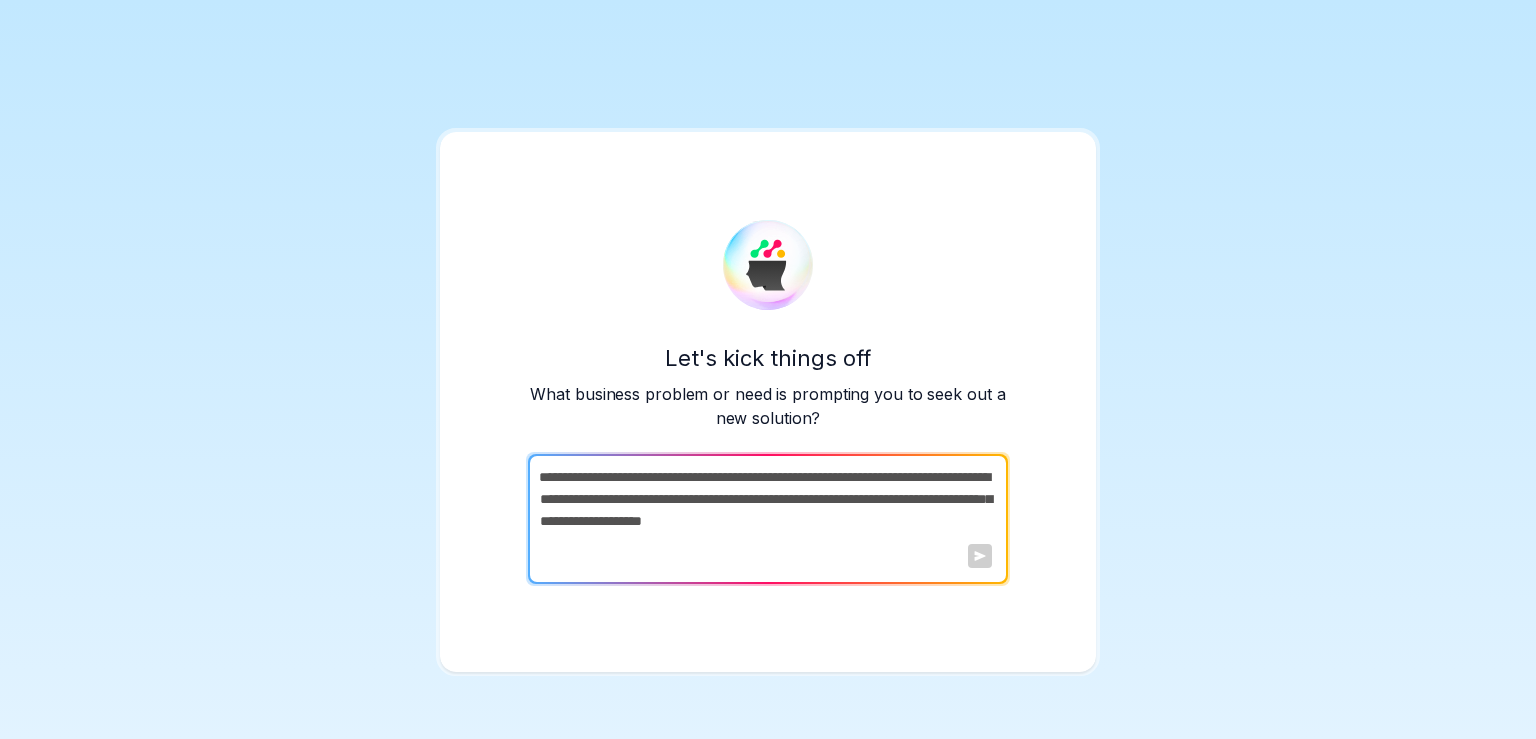 click at bounding box center [766, 519] 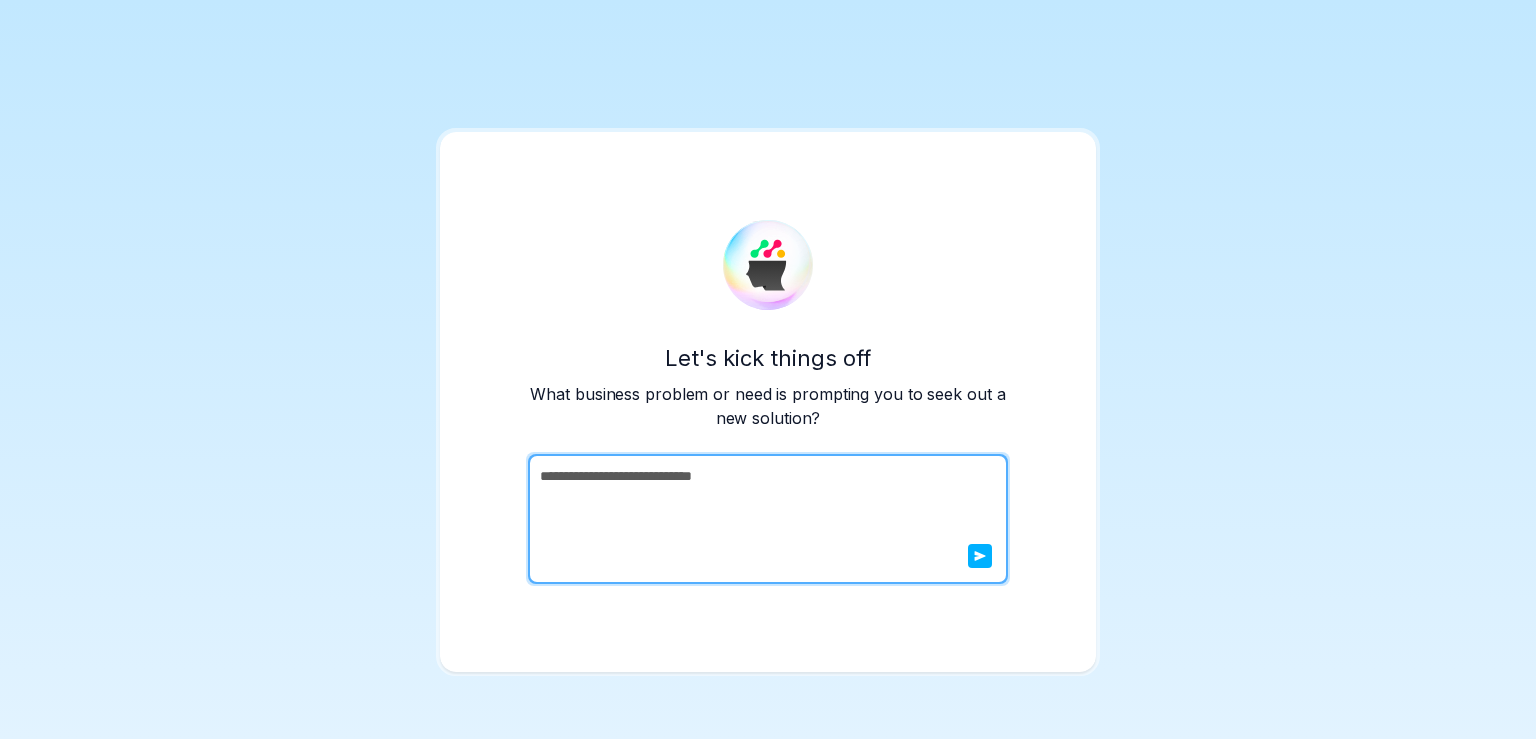 type on "**********" 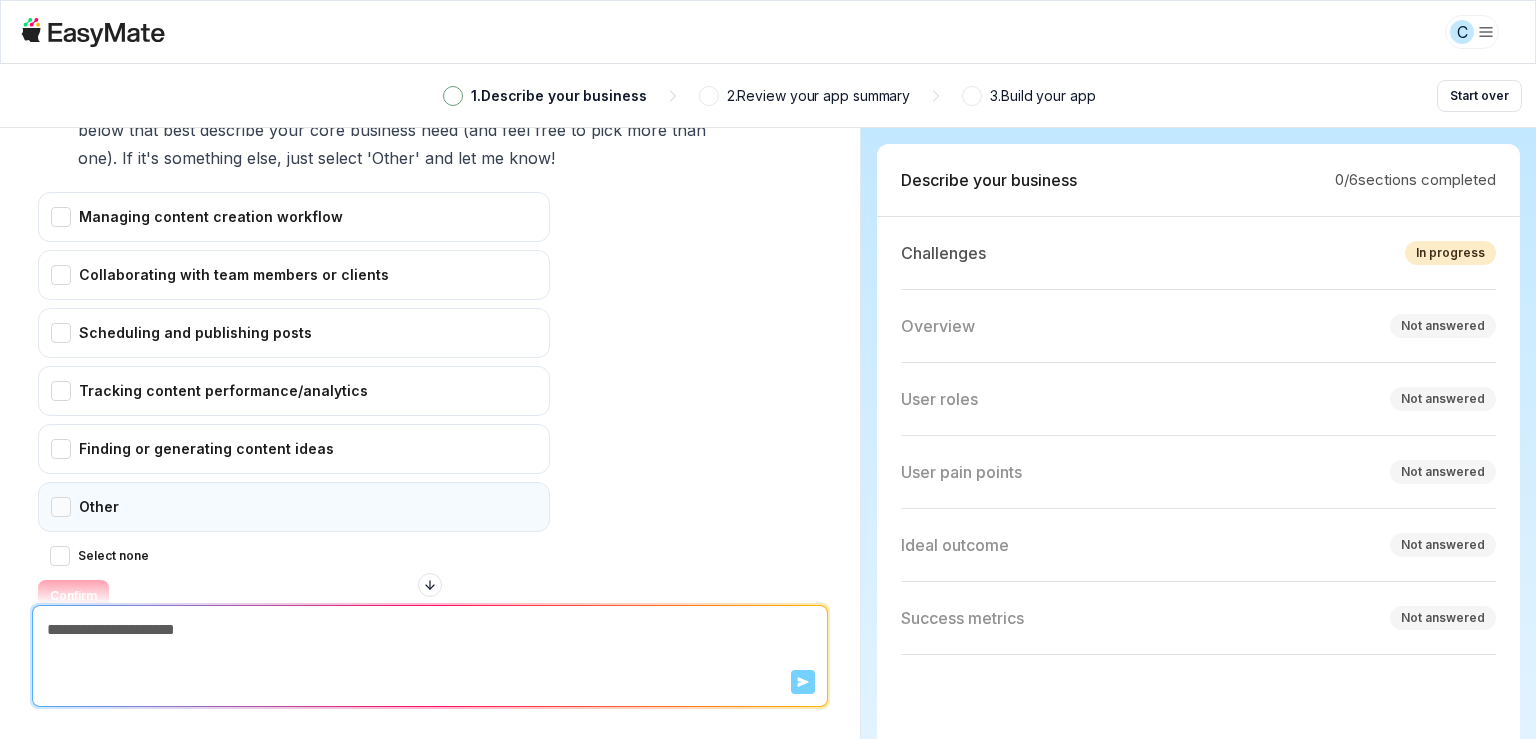 scroll, scrollTop: 456, scrollLeft: 0, axis: vertical 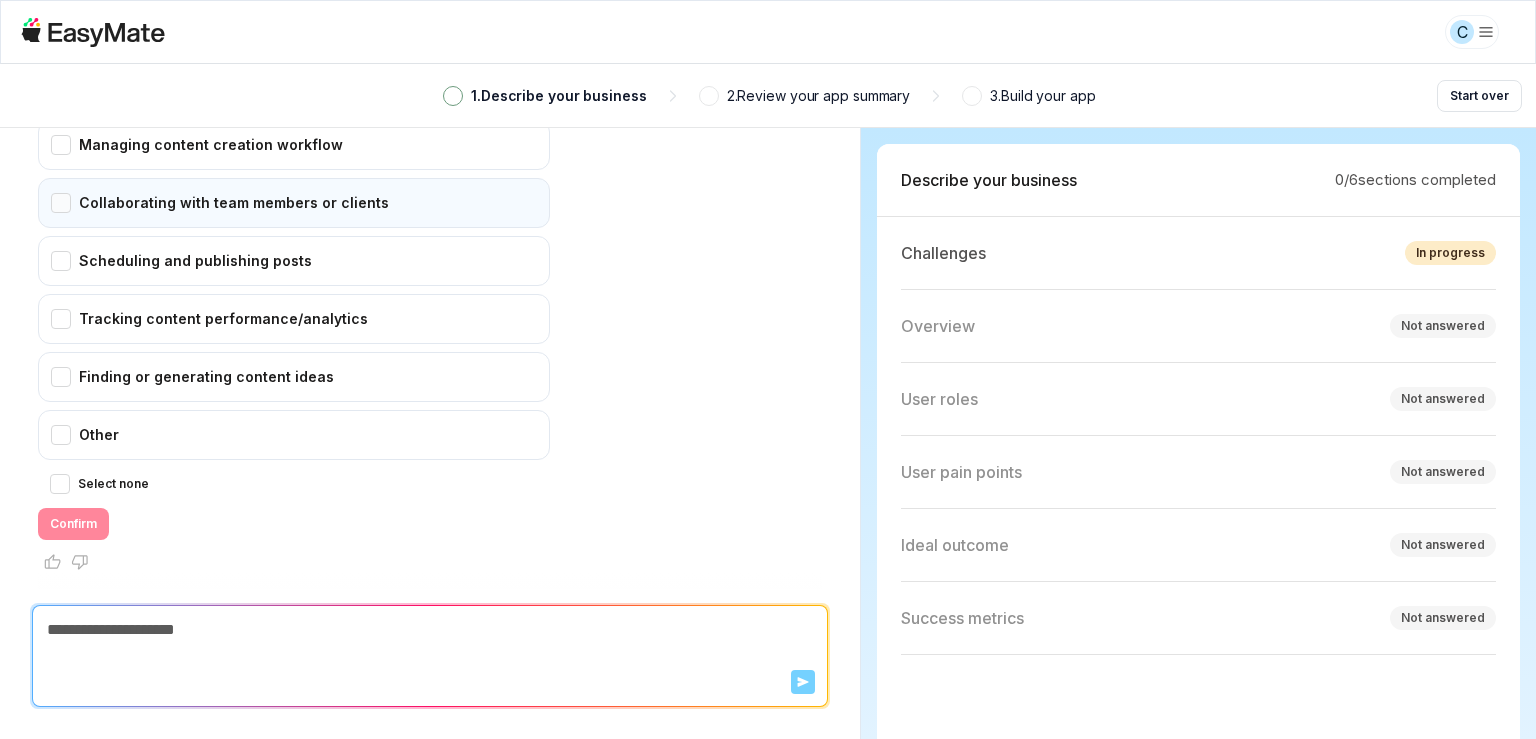 click on "Collaborating with team members or clients" at bounding box center (294, 203) 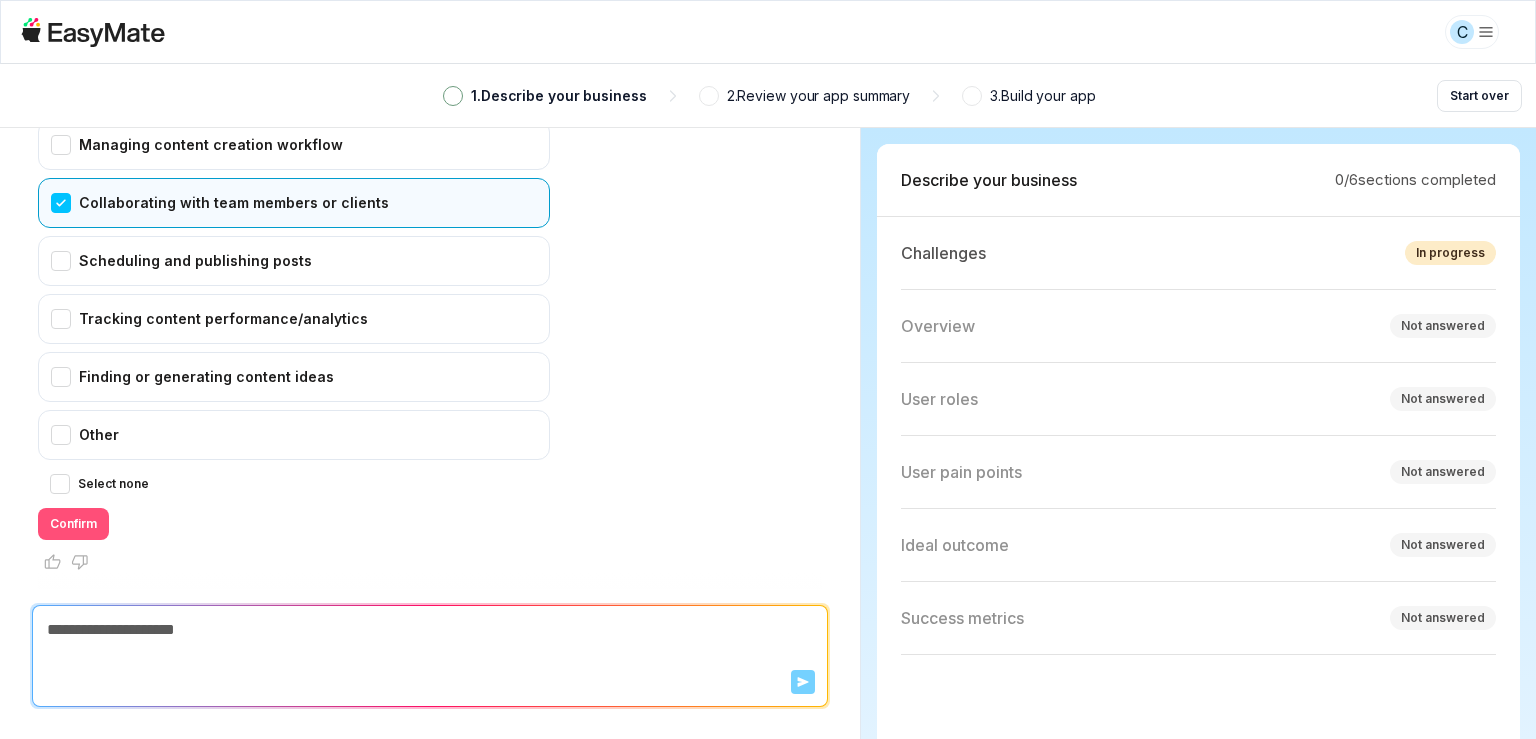 click on "Confirm" at bounding box center (73, 524) 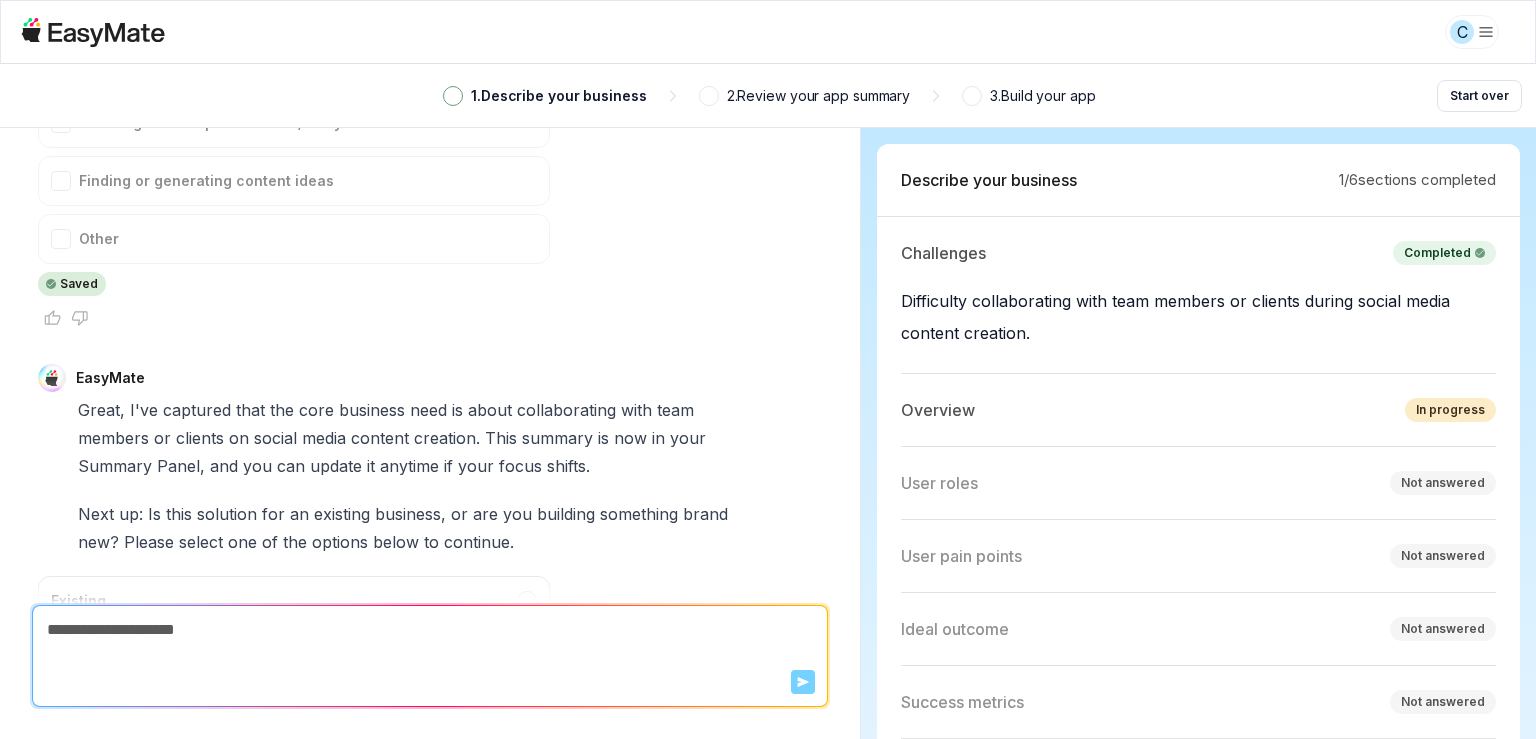 scroll, scrollTop: 795, scrollLeft: 0, axis: vertical 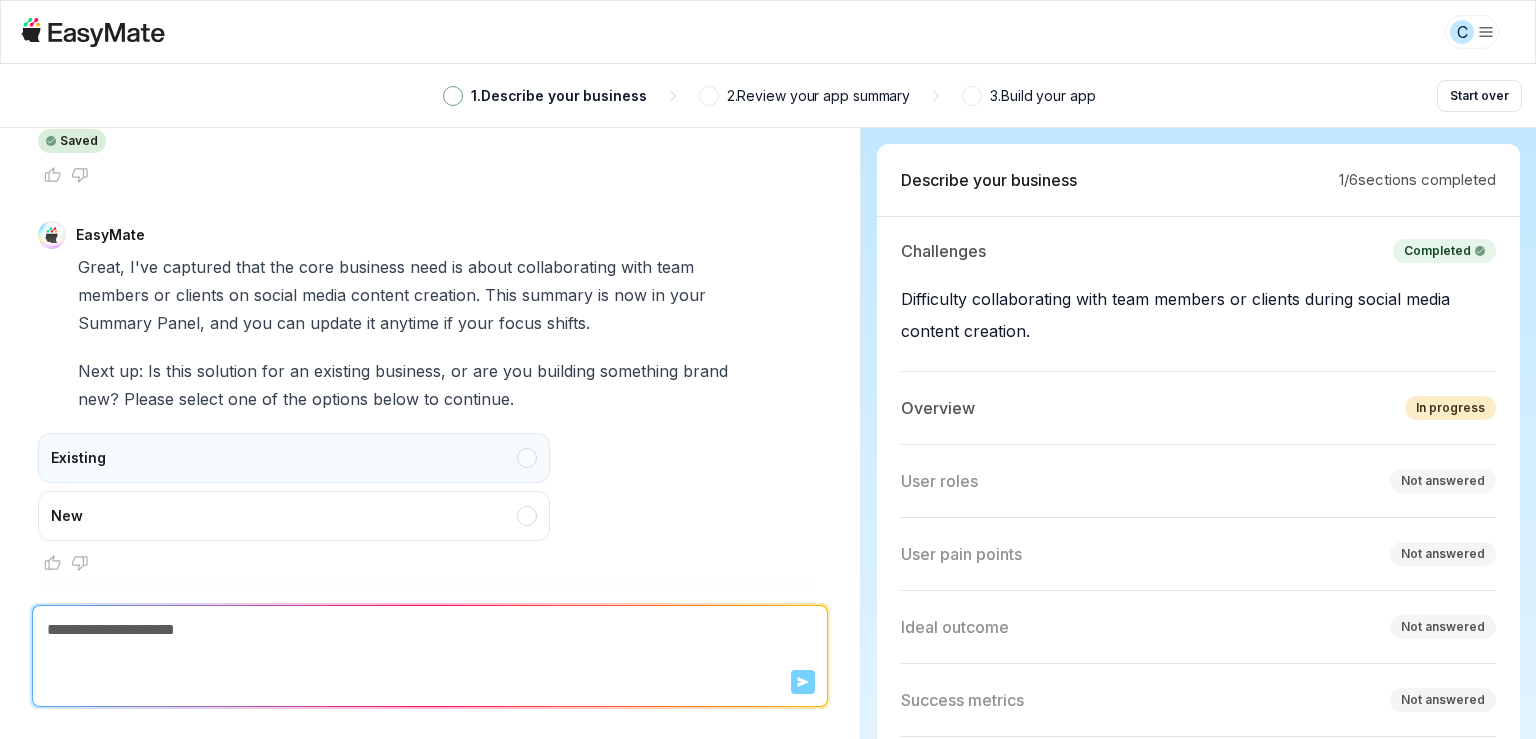 click on "Existing" at bounding box center (294, 458) 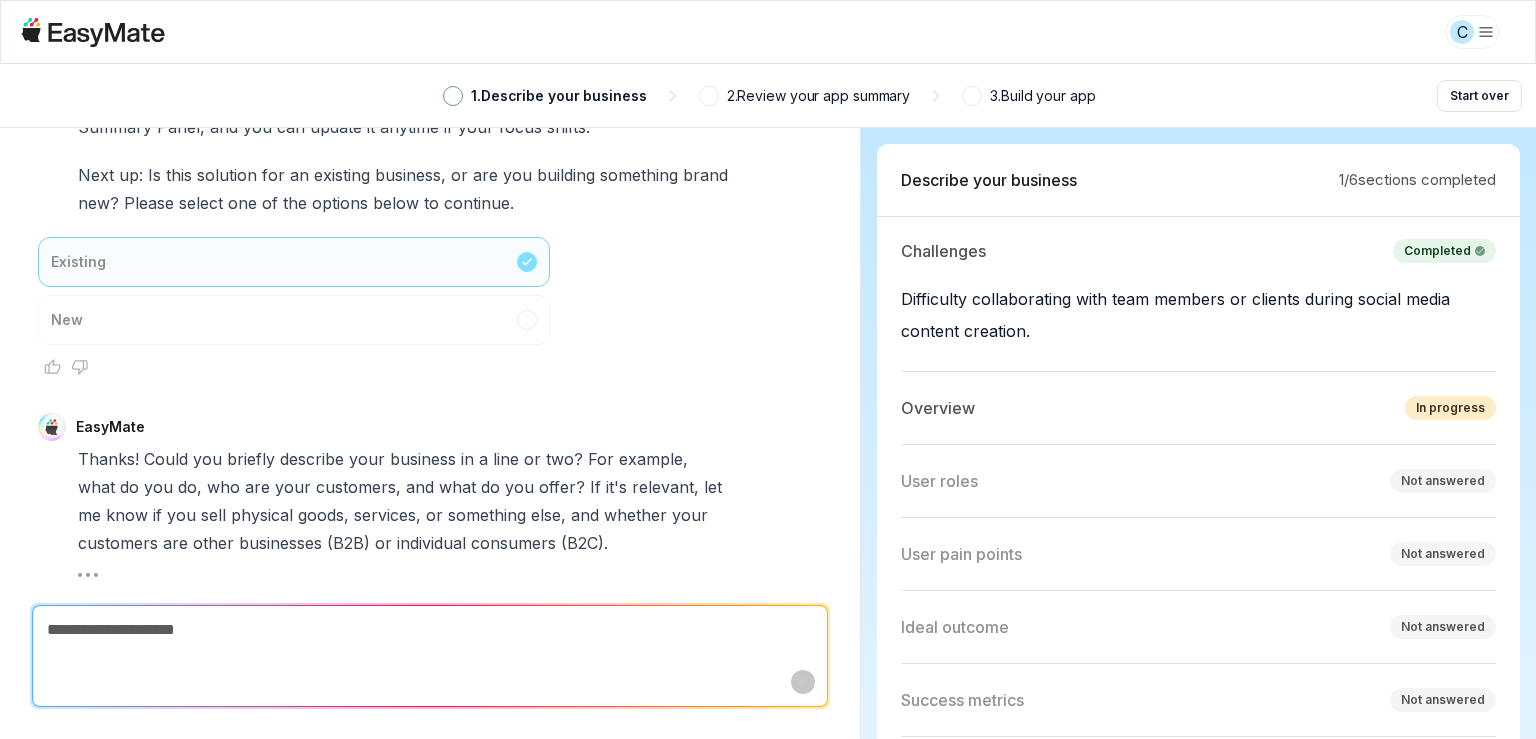 scroll, scrollTop: 1027, scrollLeft: 0, axis: vertical 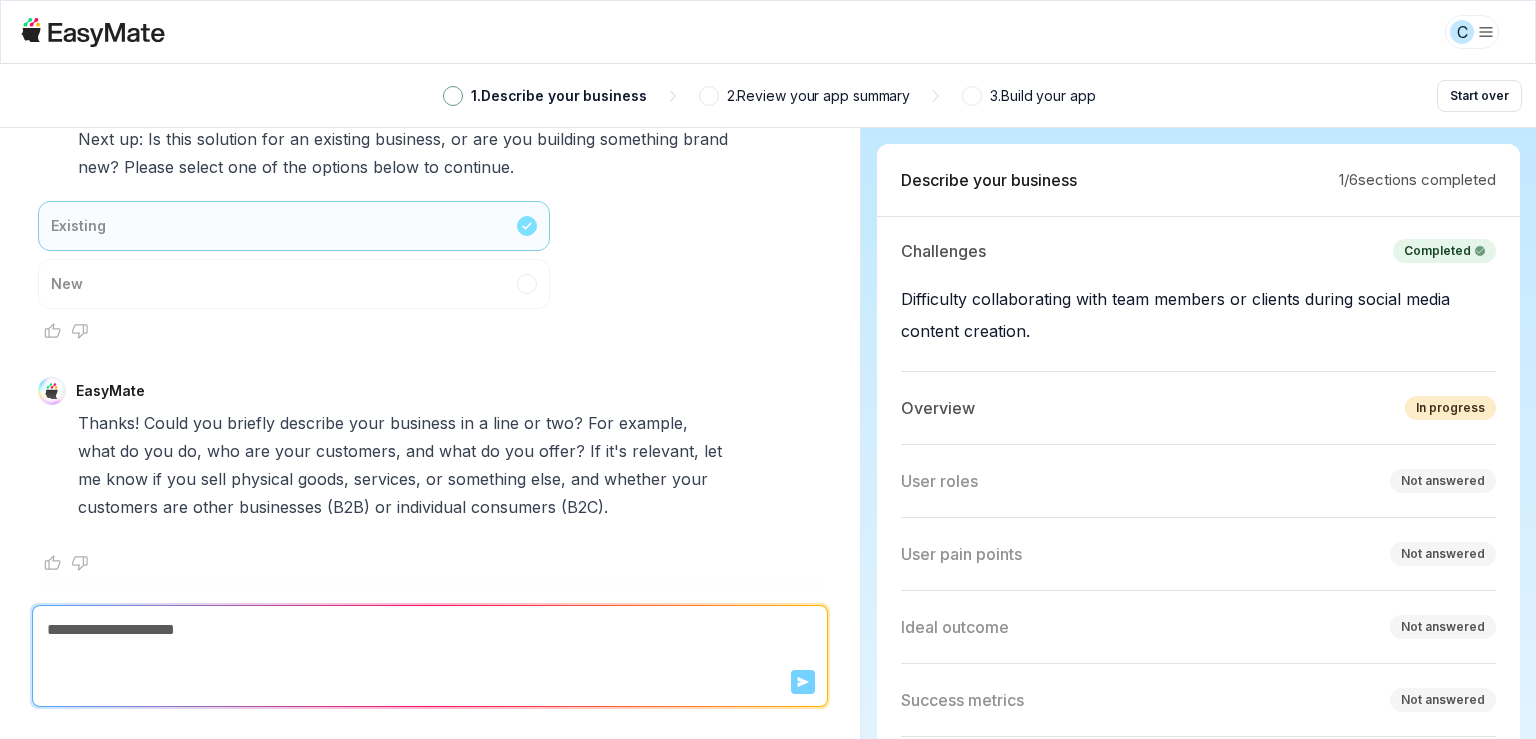 click at bounding box center [430, 630] 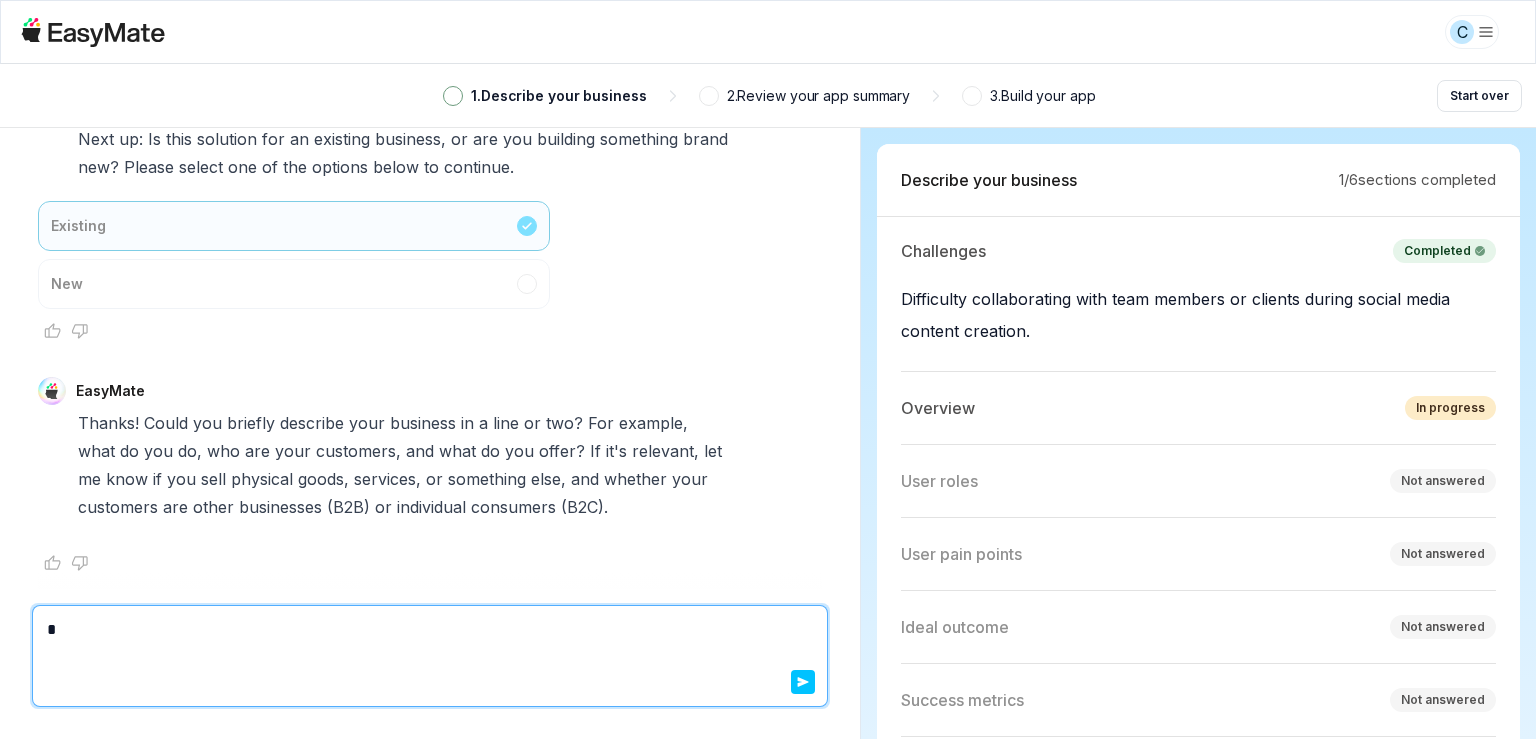 type on "*" 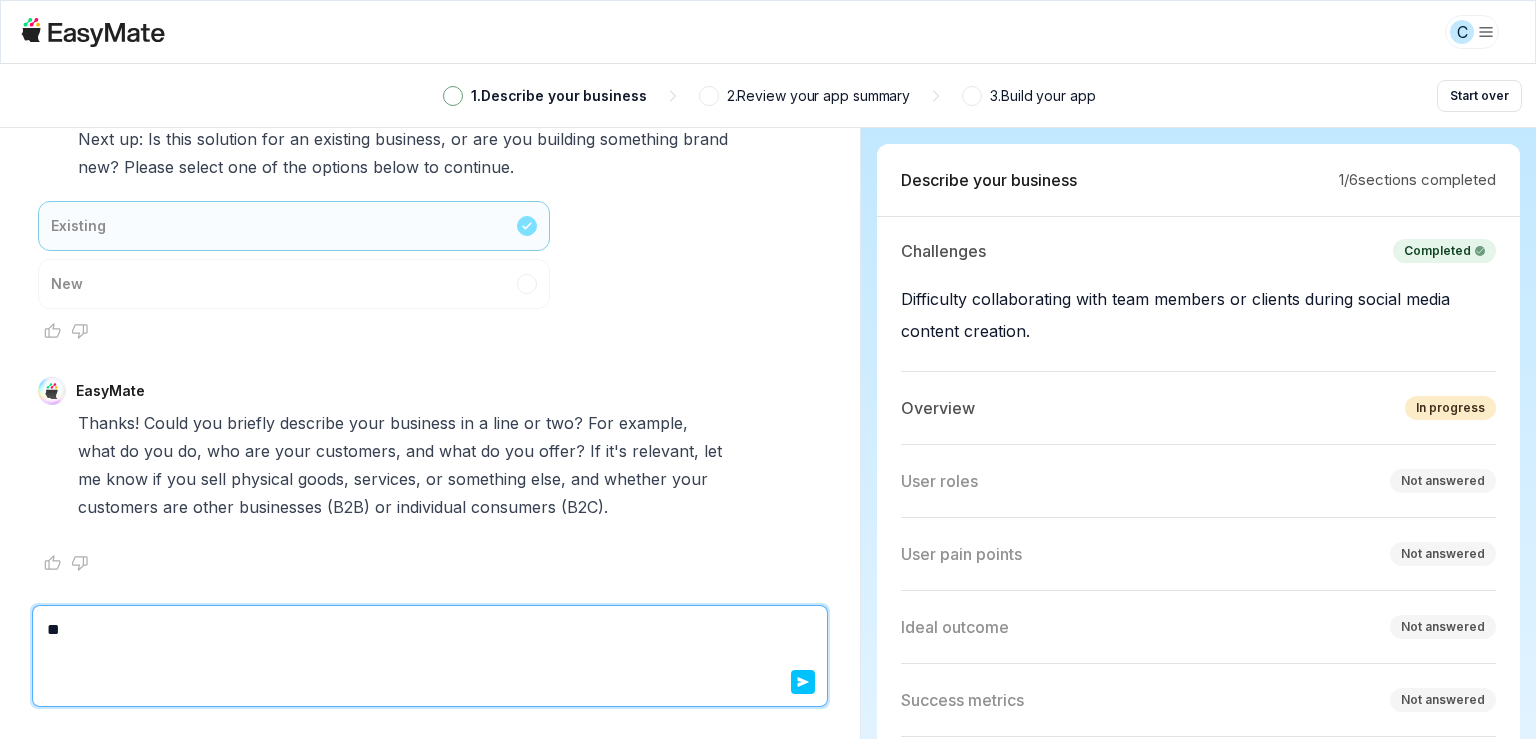 type on "*" 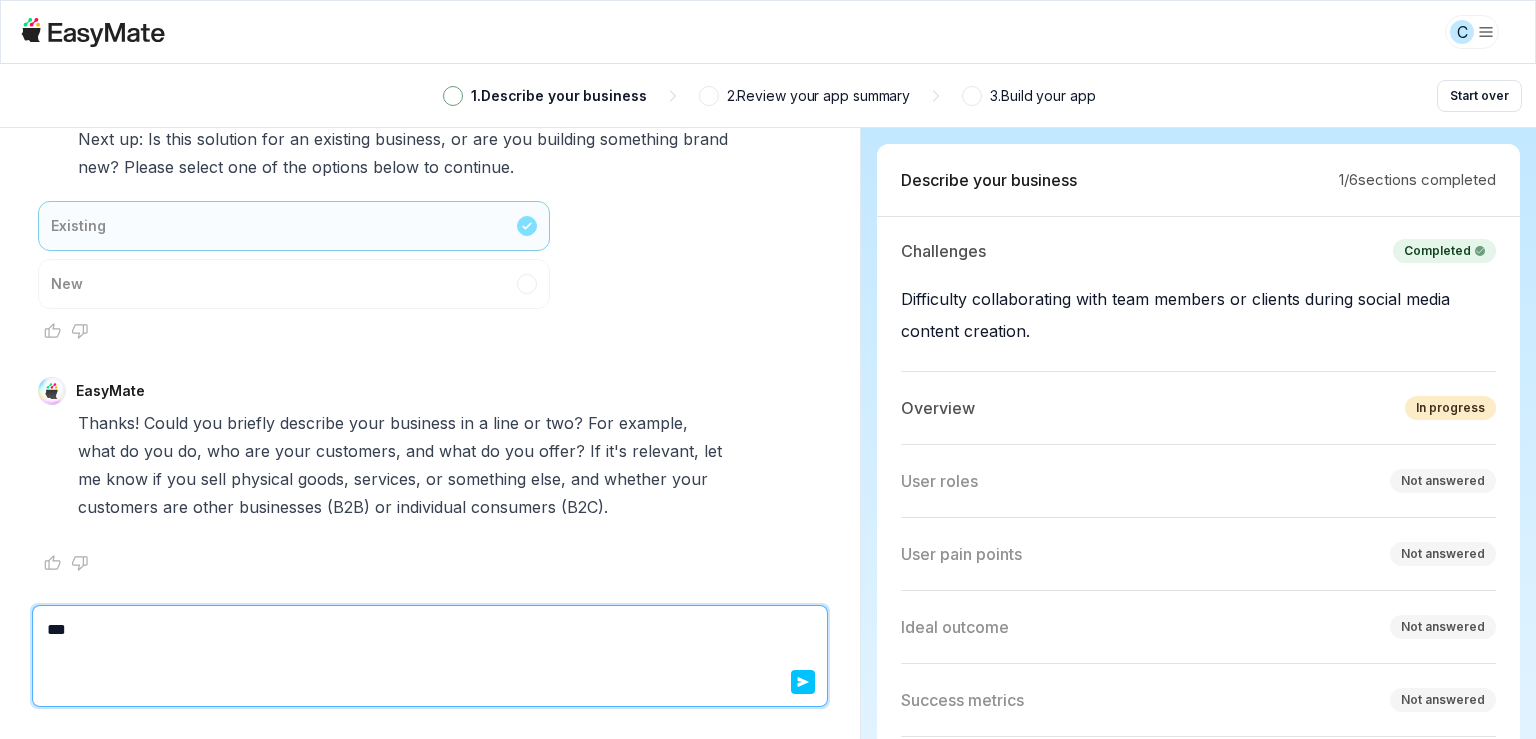 type on "*" 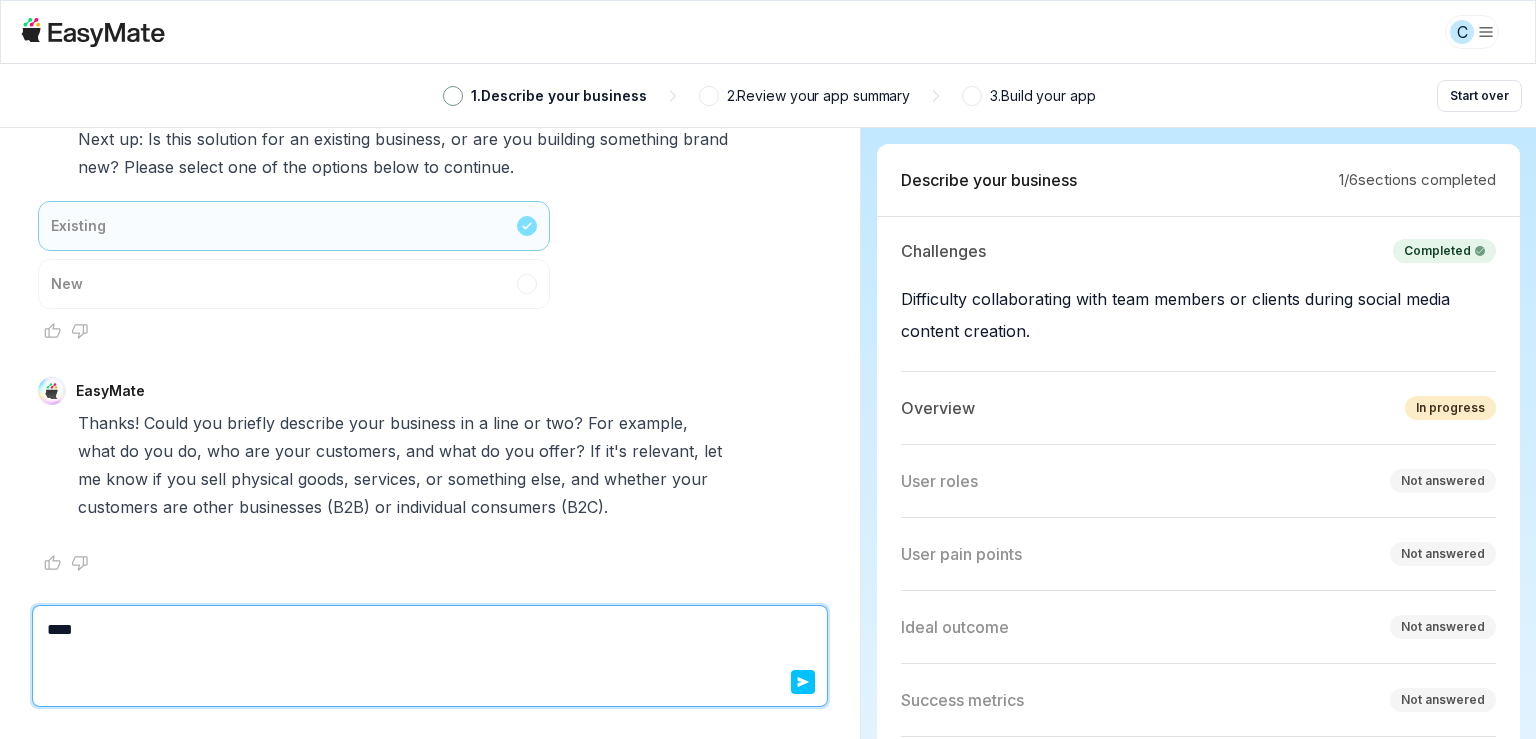 type on "*" 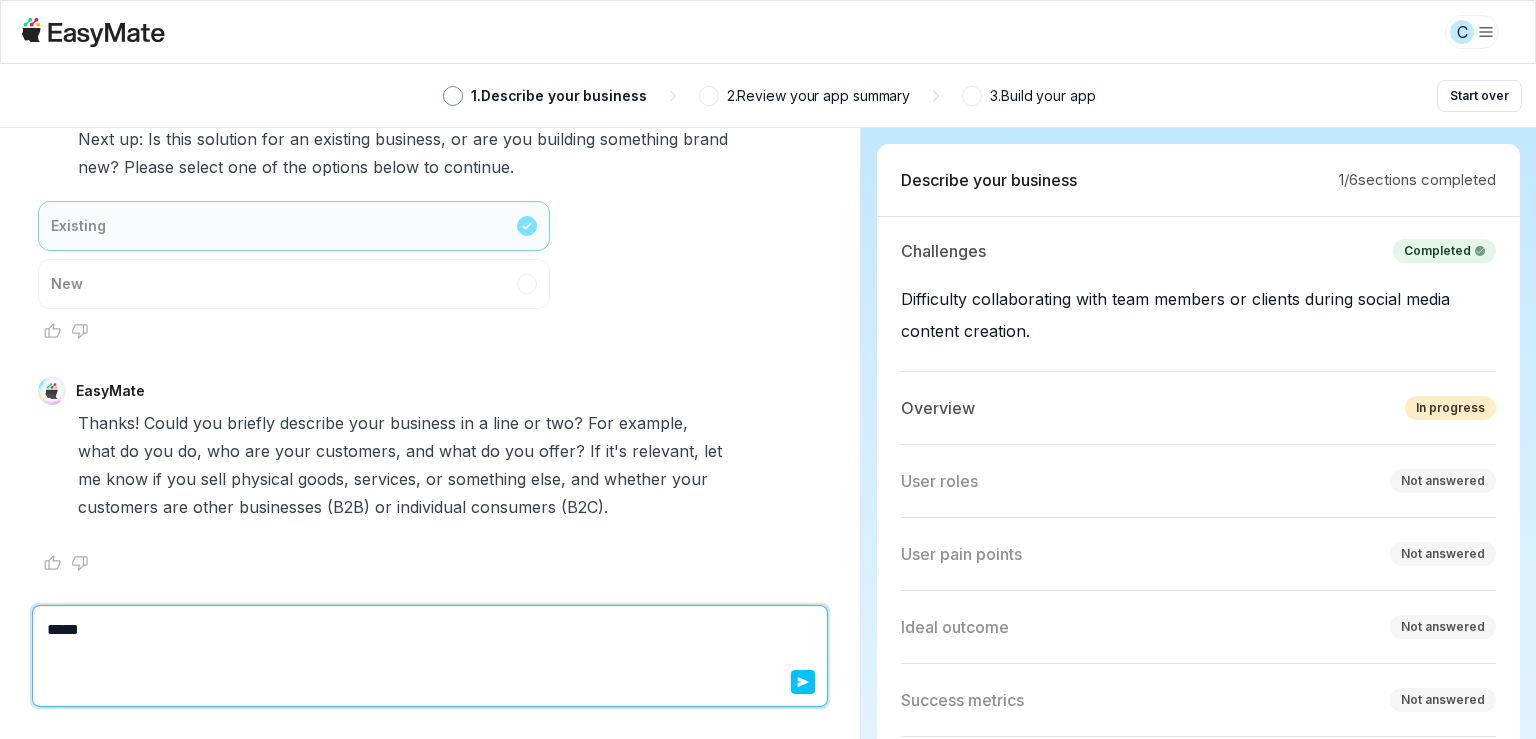 type on "*" 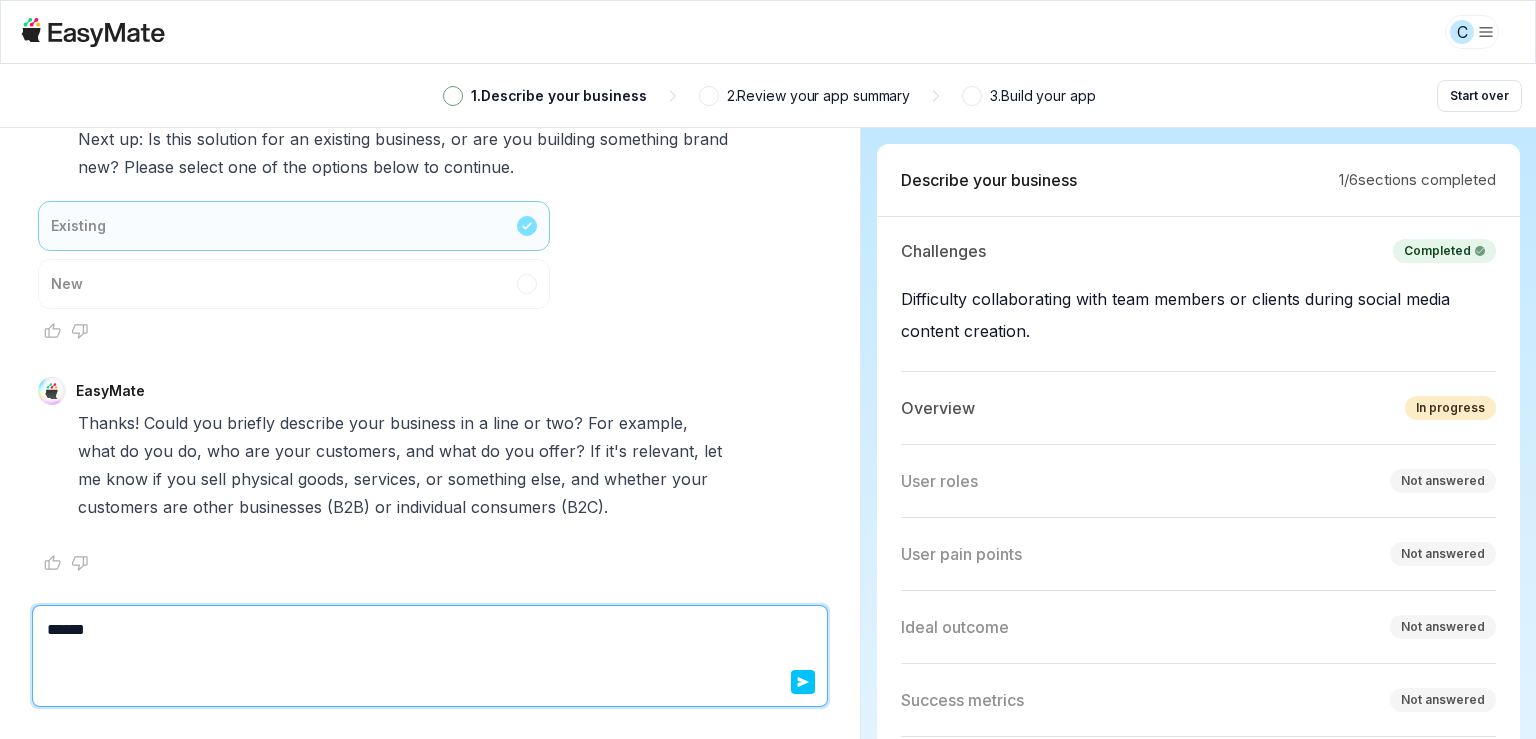 type on "*" 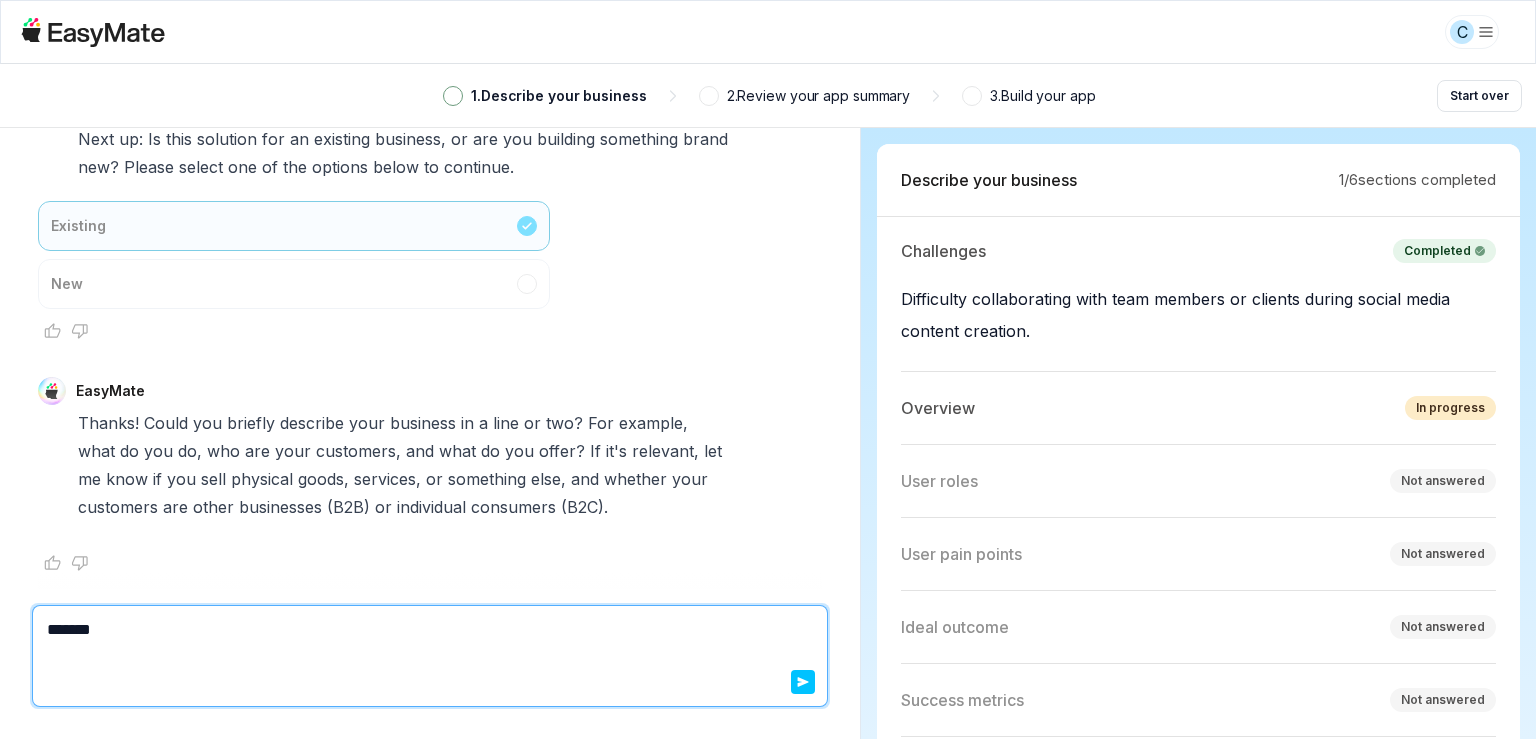 type on "*" 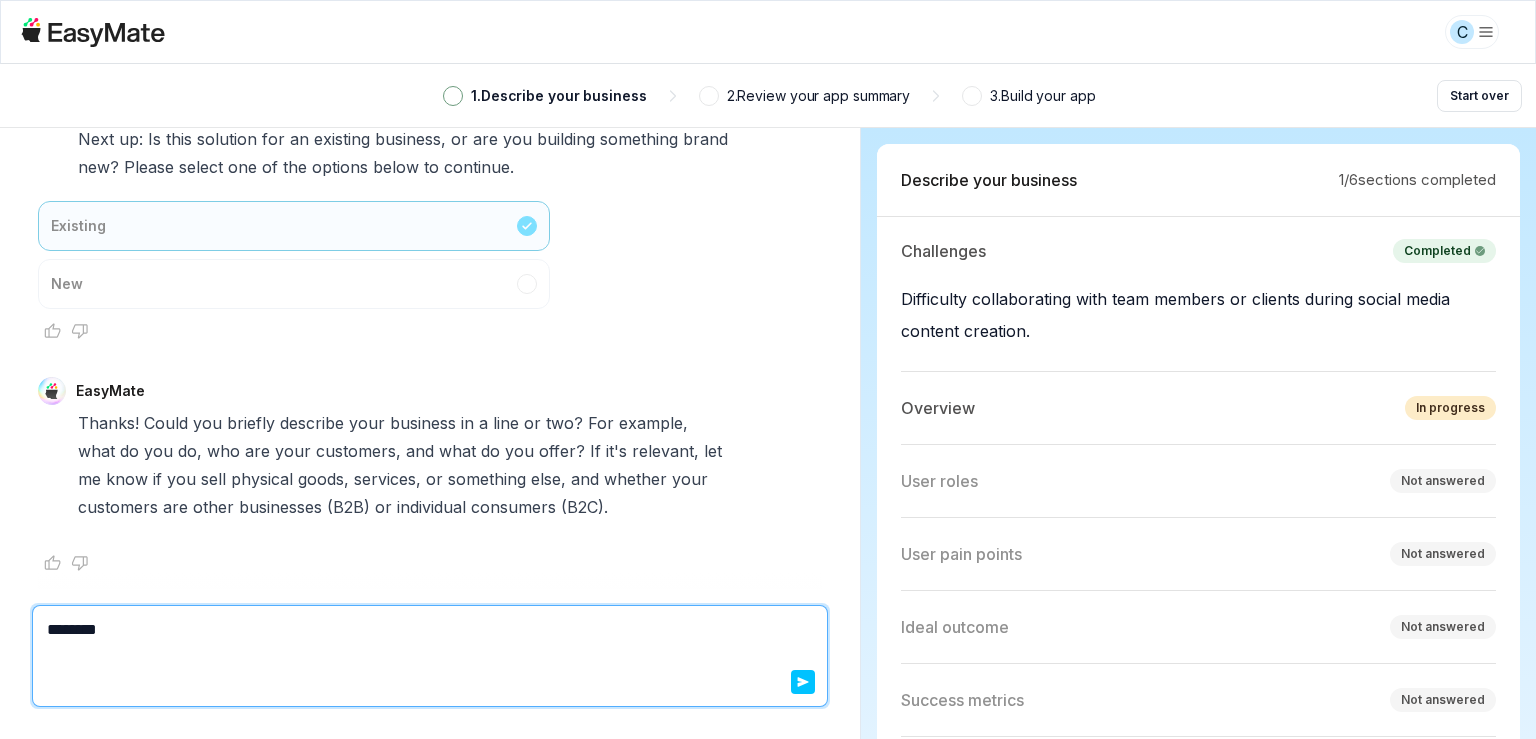 type on "*" 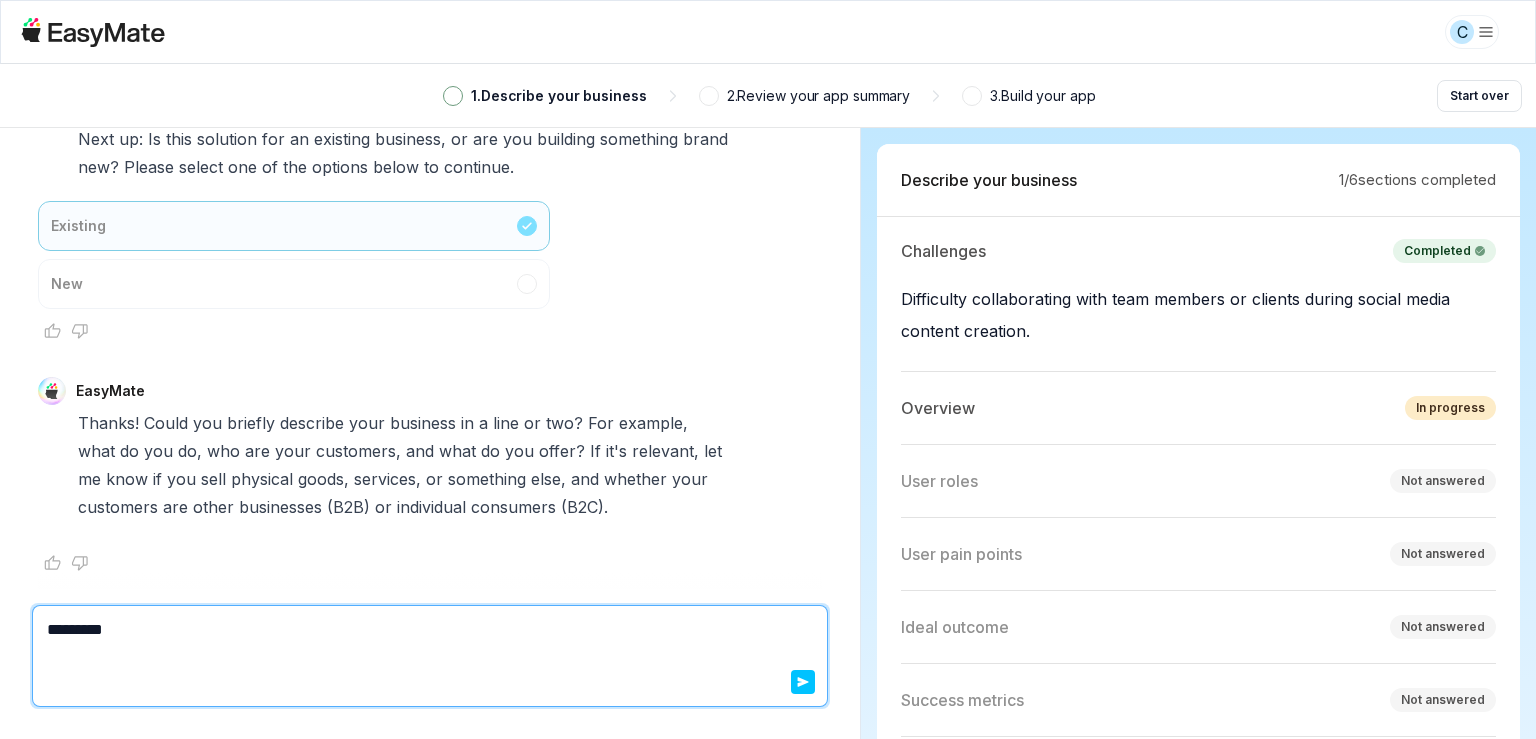 type on "*" 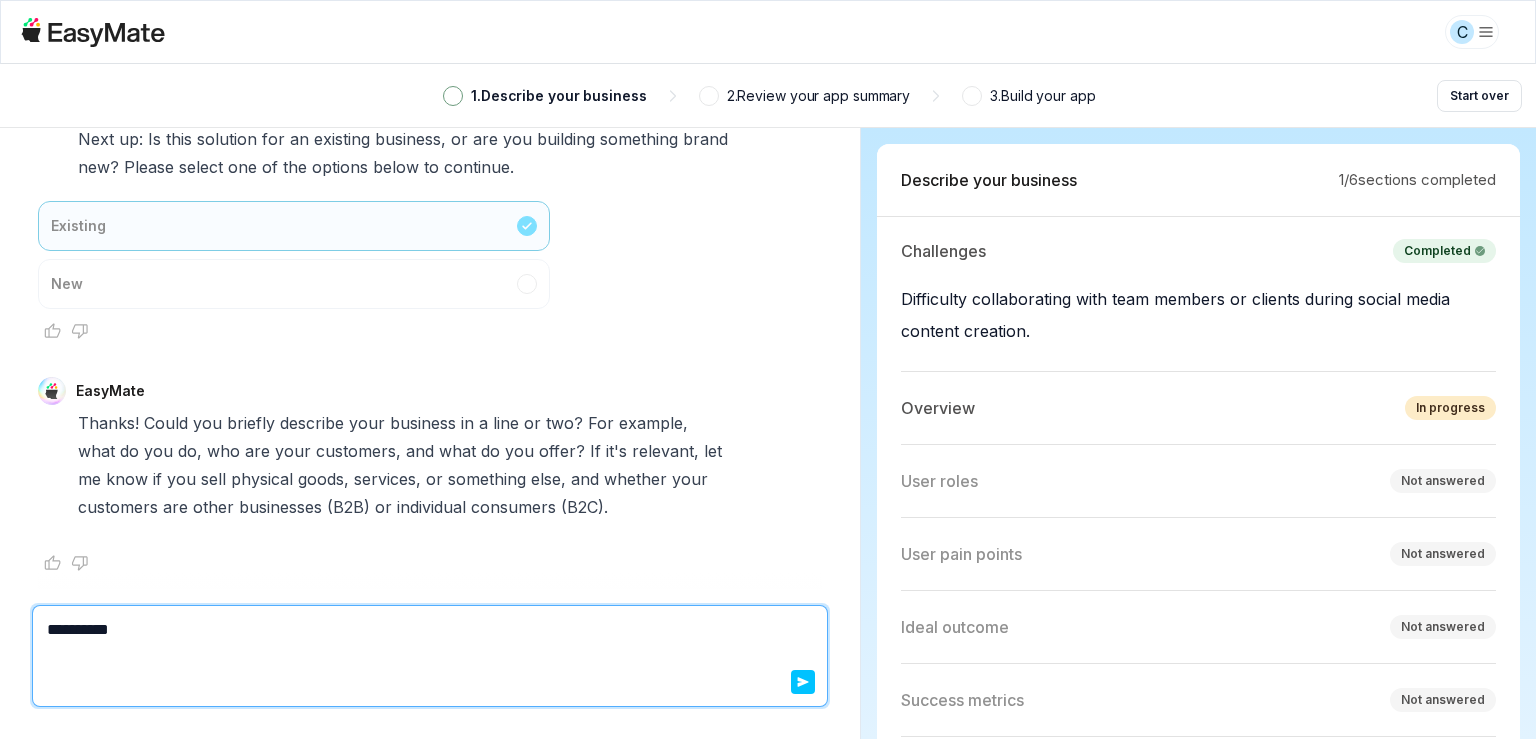 type on "*" 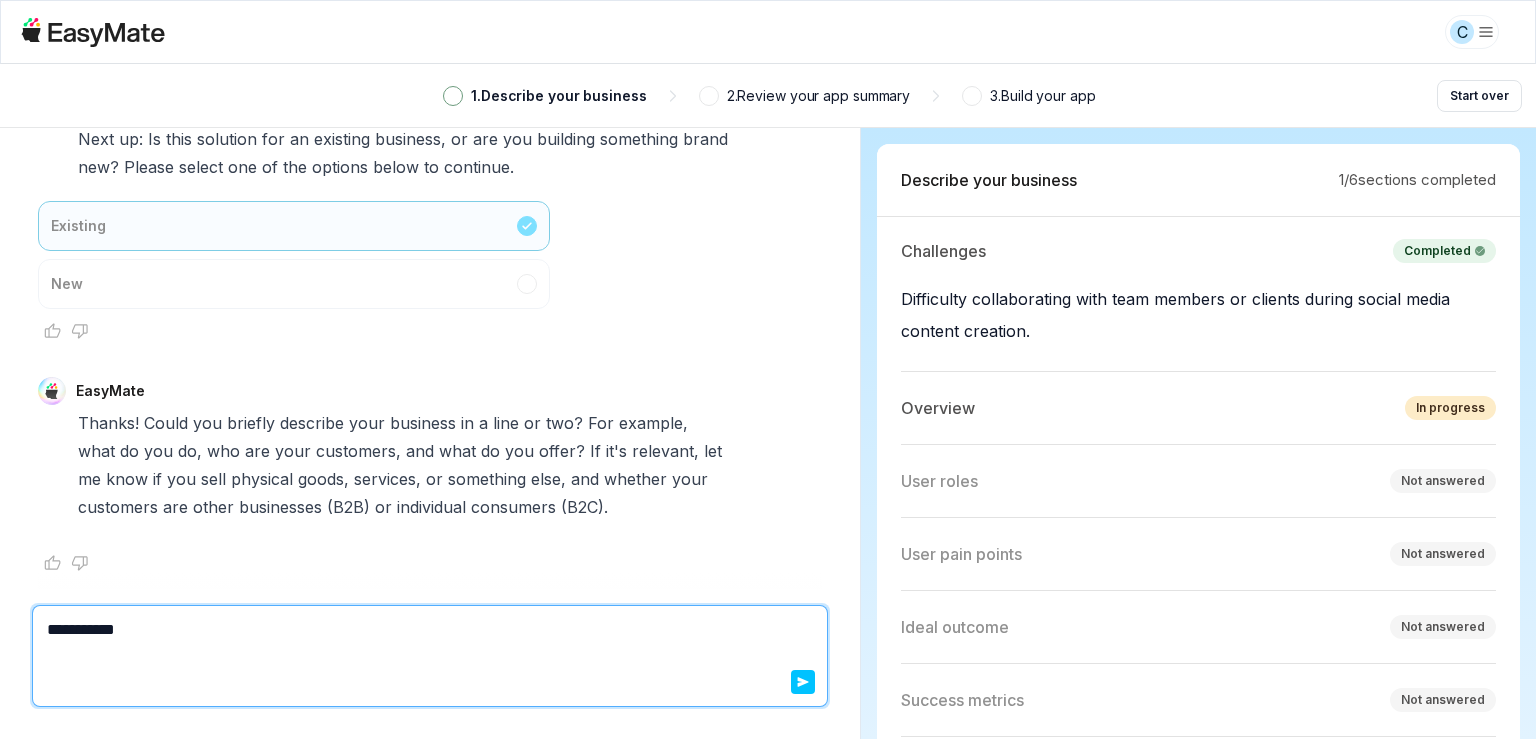 type on "*" 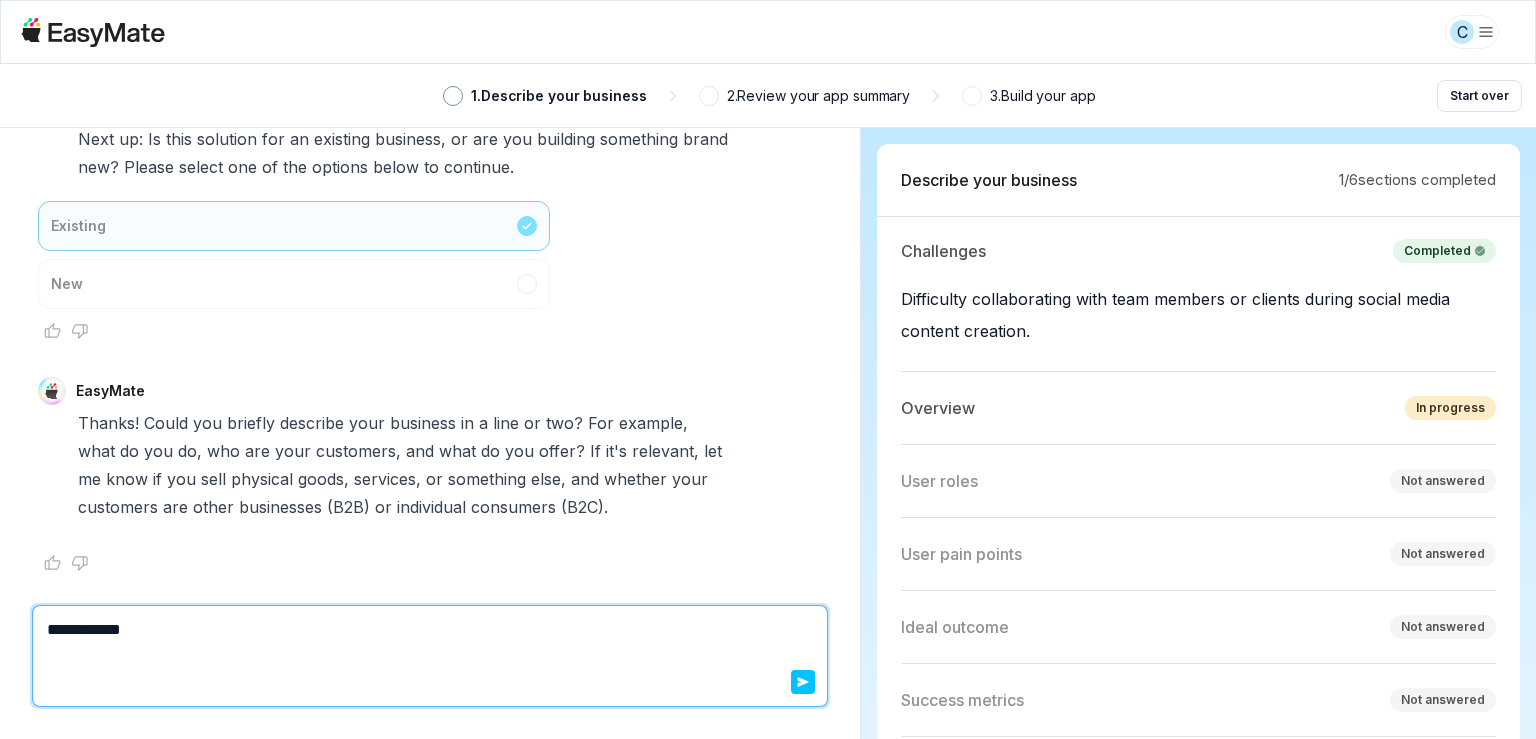 type on "*" 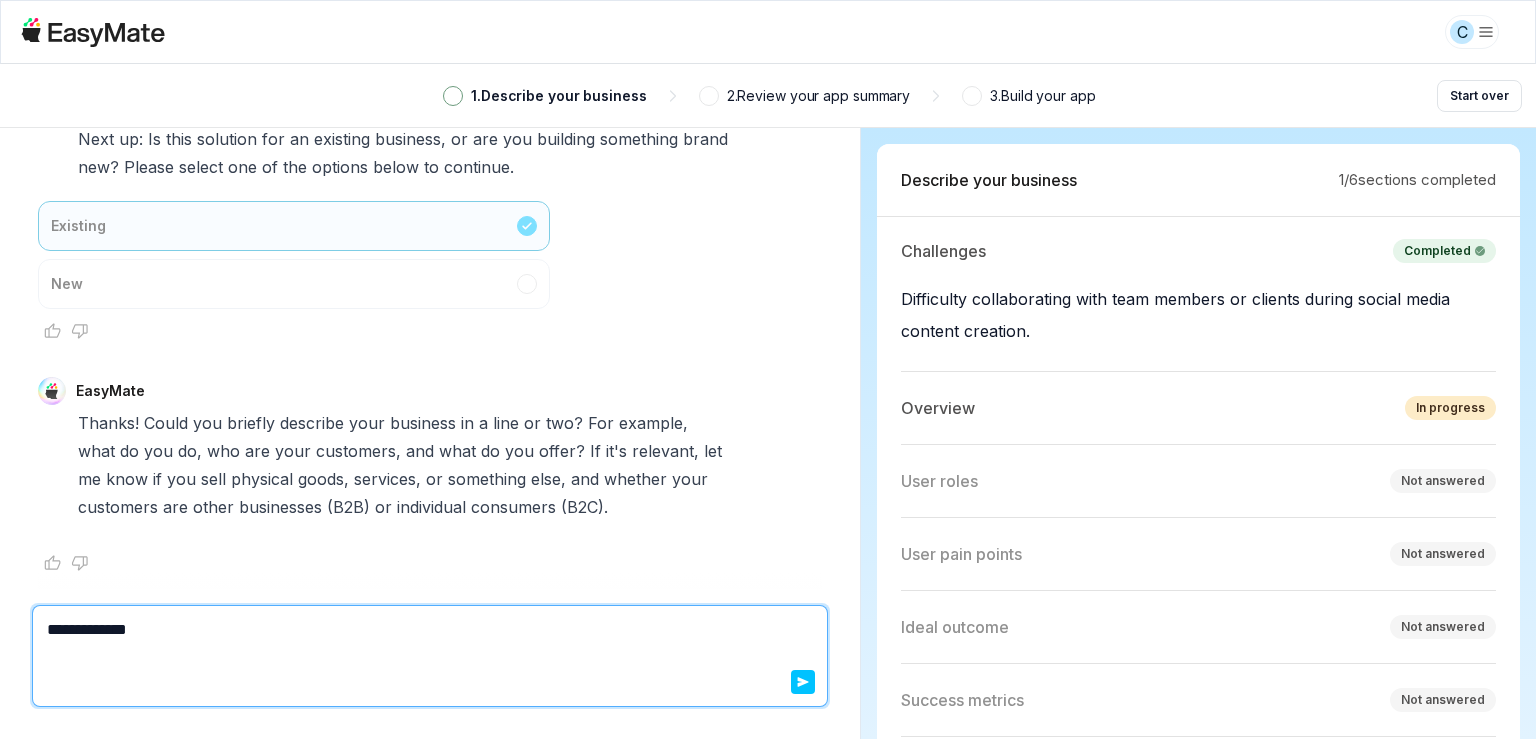 type on "*" 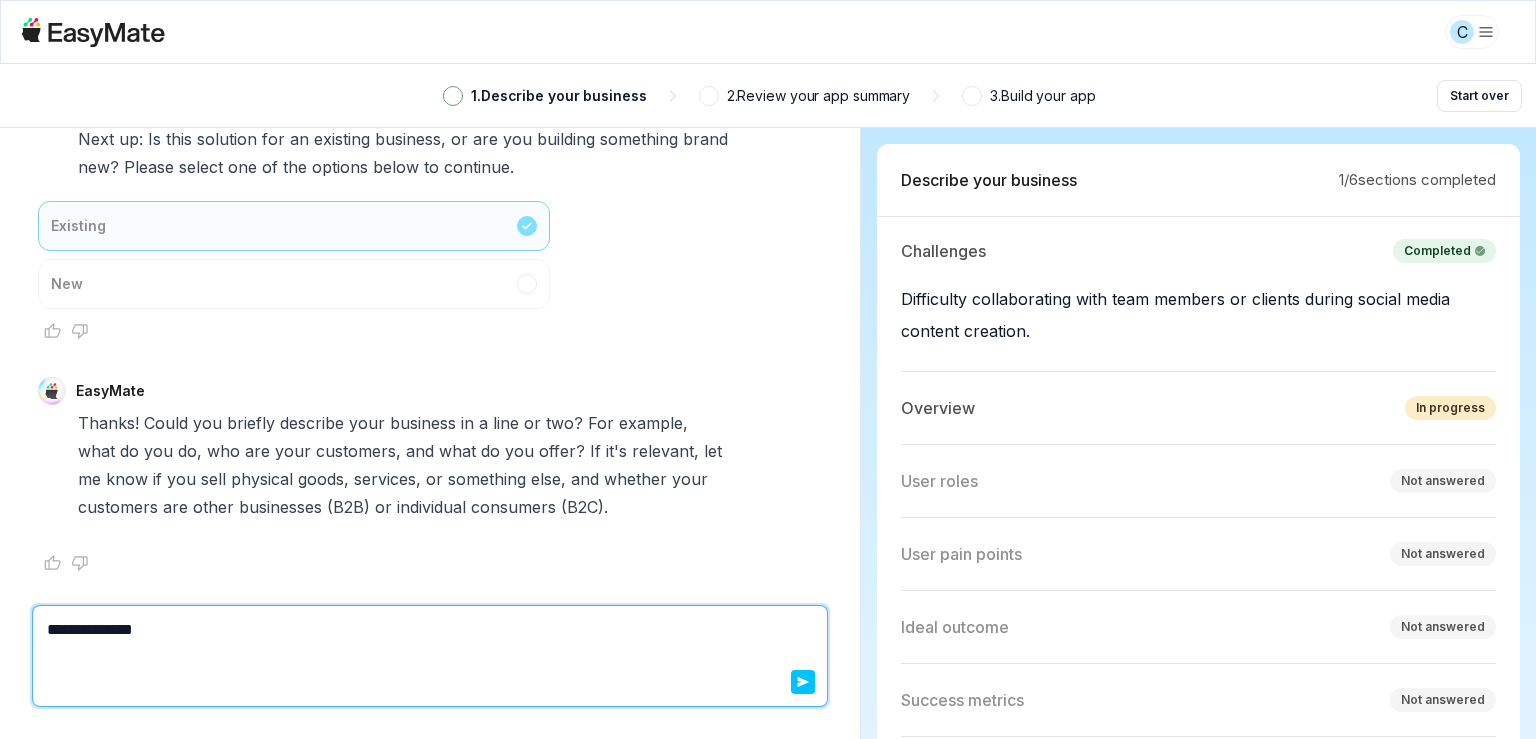 type on "*" 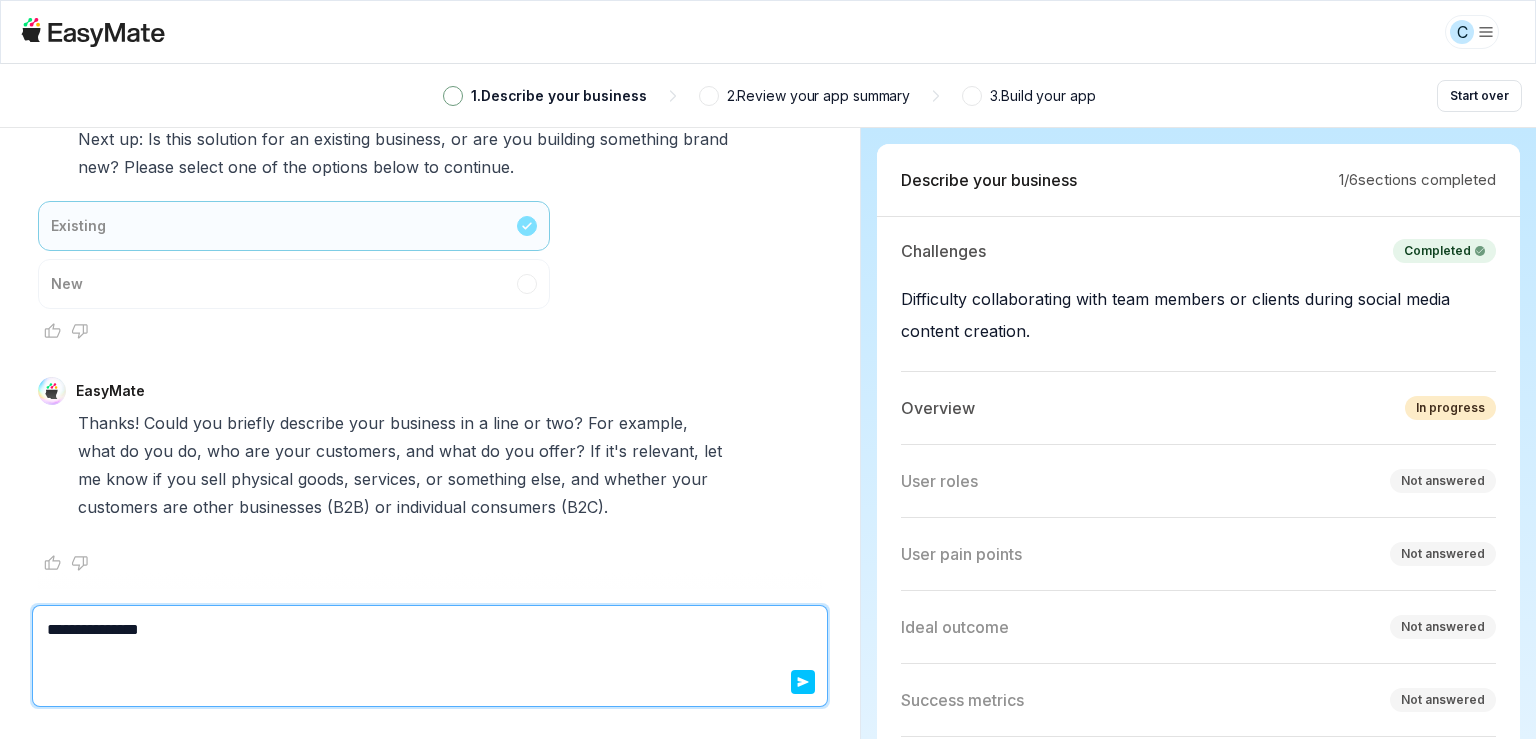 type on "*" 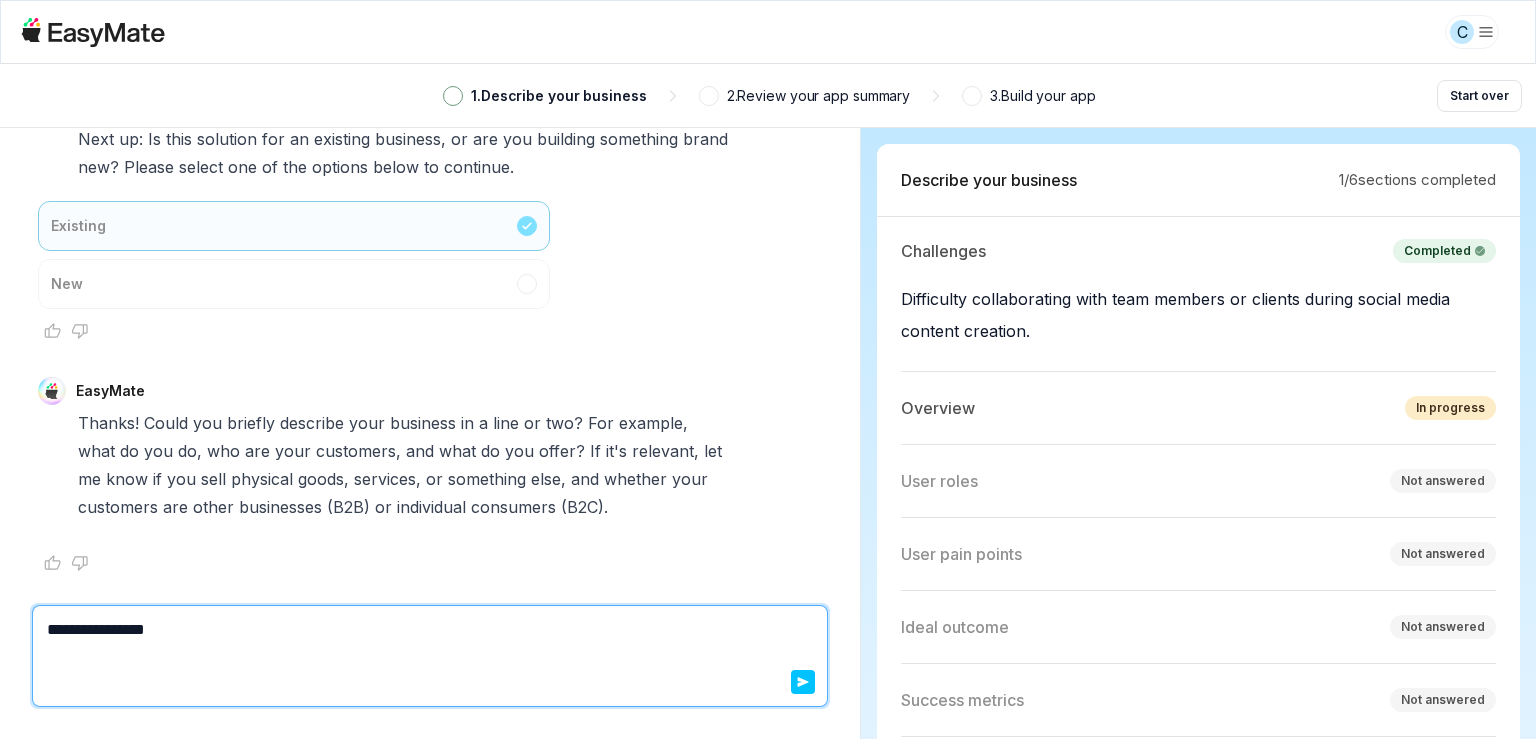 type on "*" 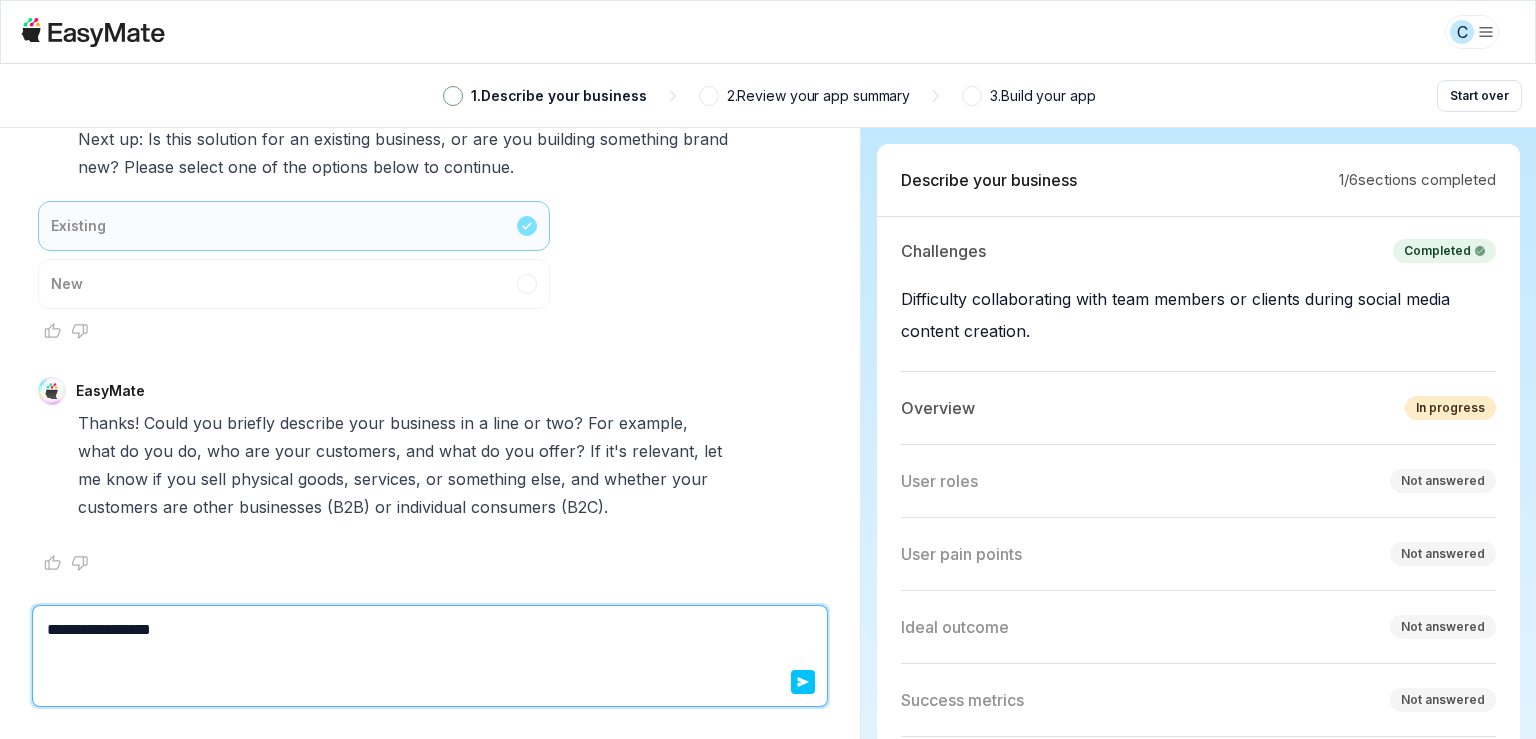 type on "*" 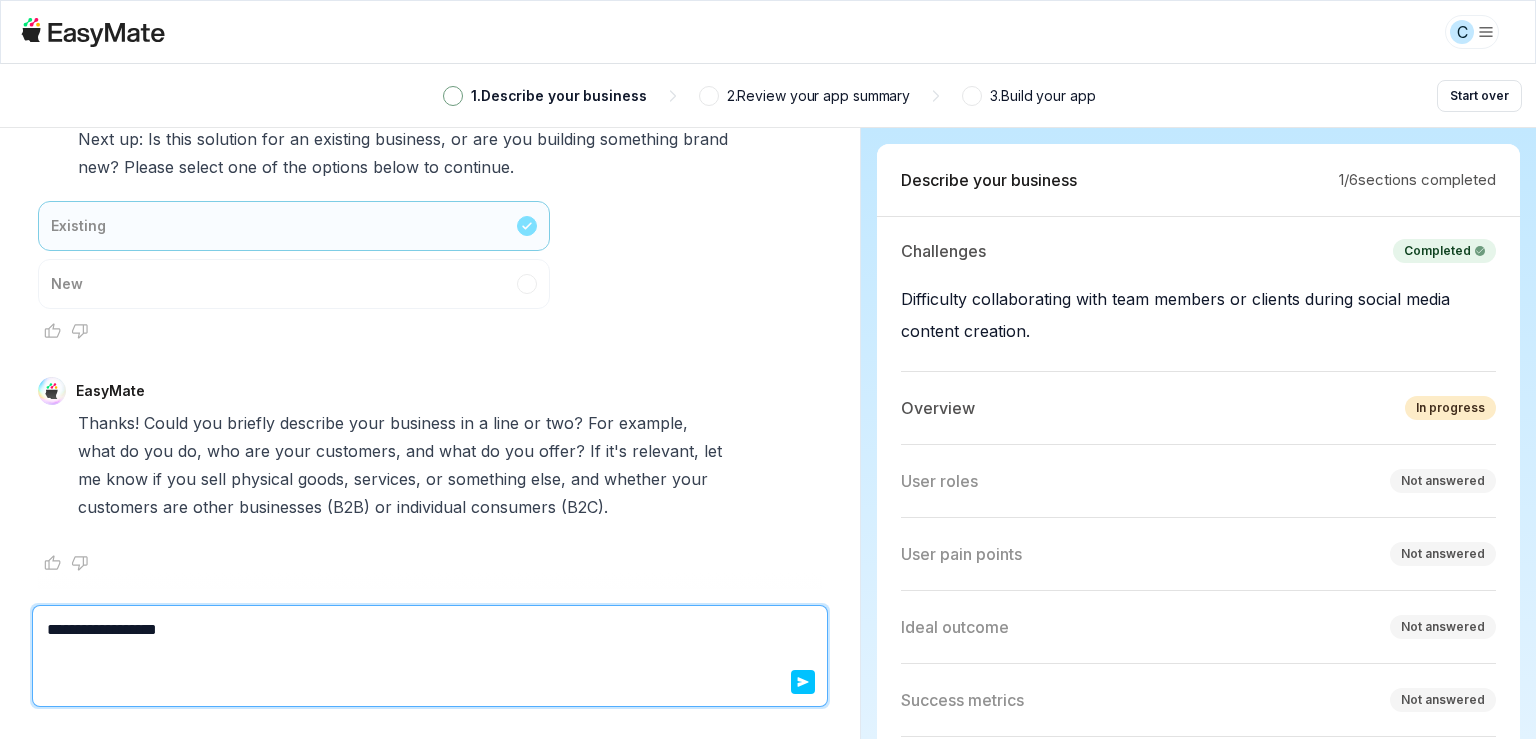 type on "*" 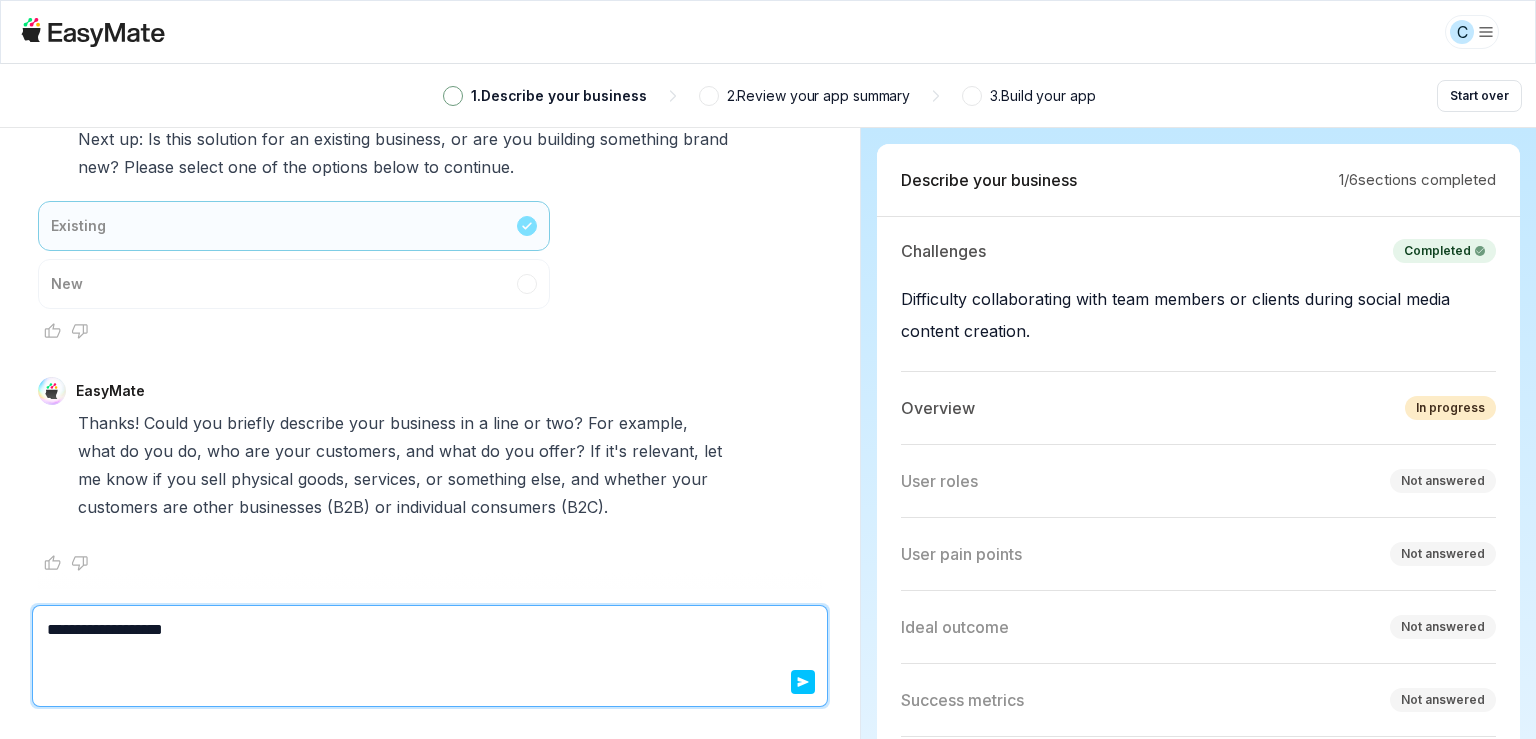 type on "*" 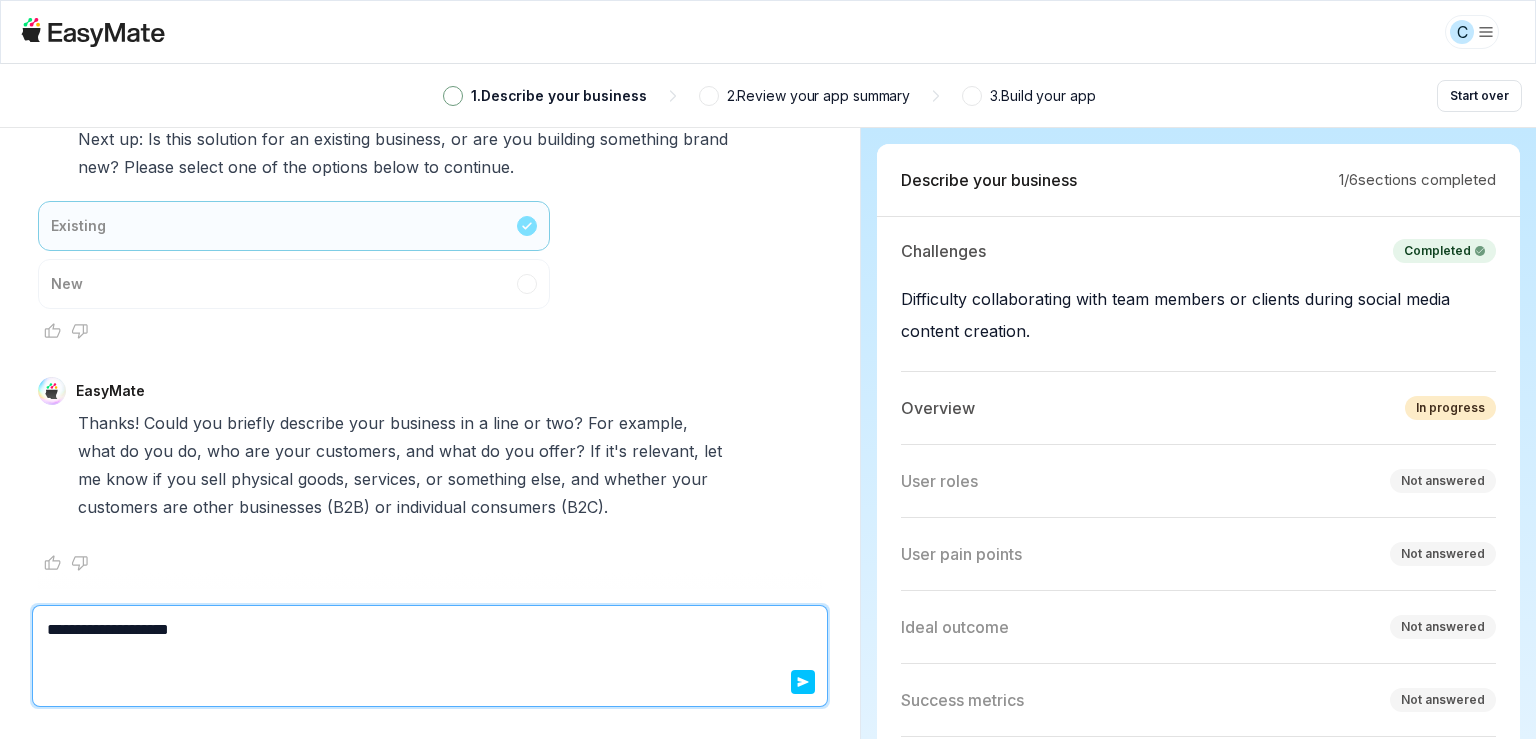 type on "*" 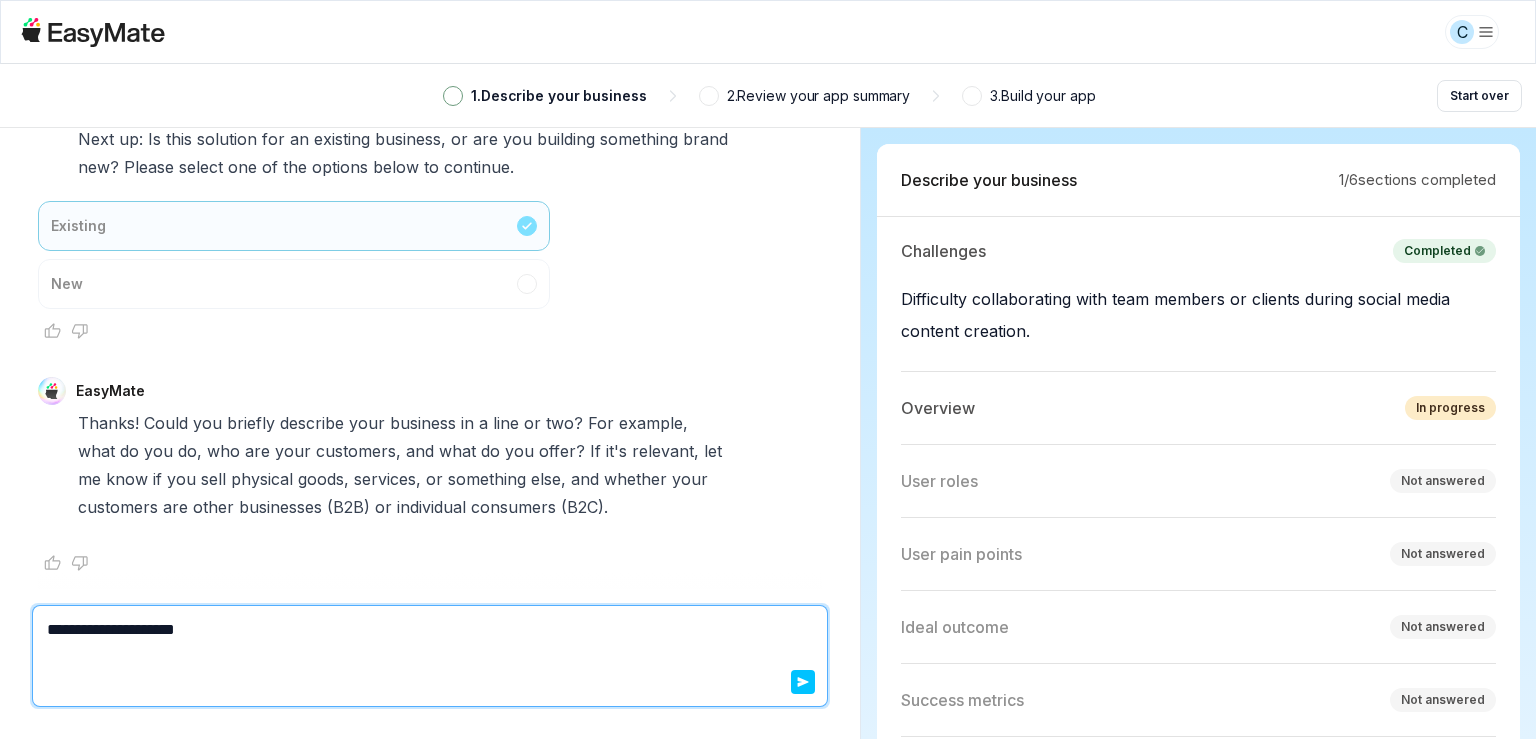 type on "*" 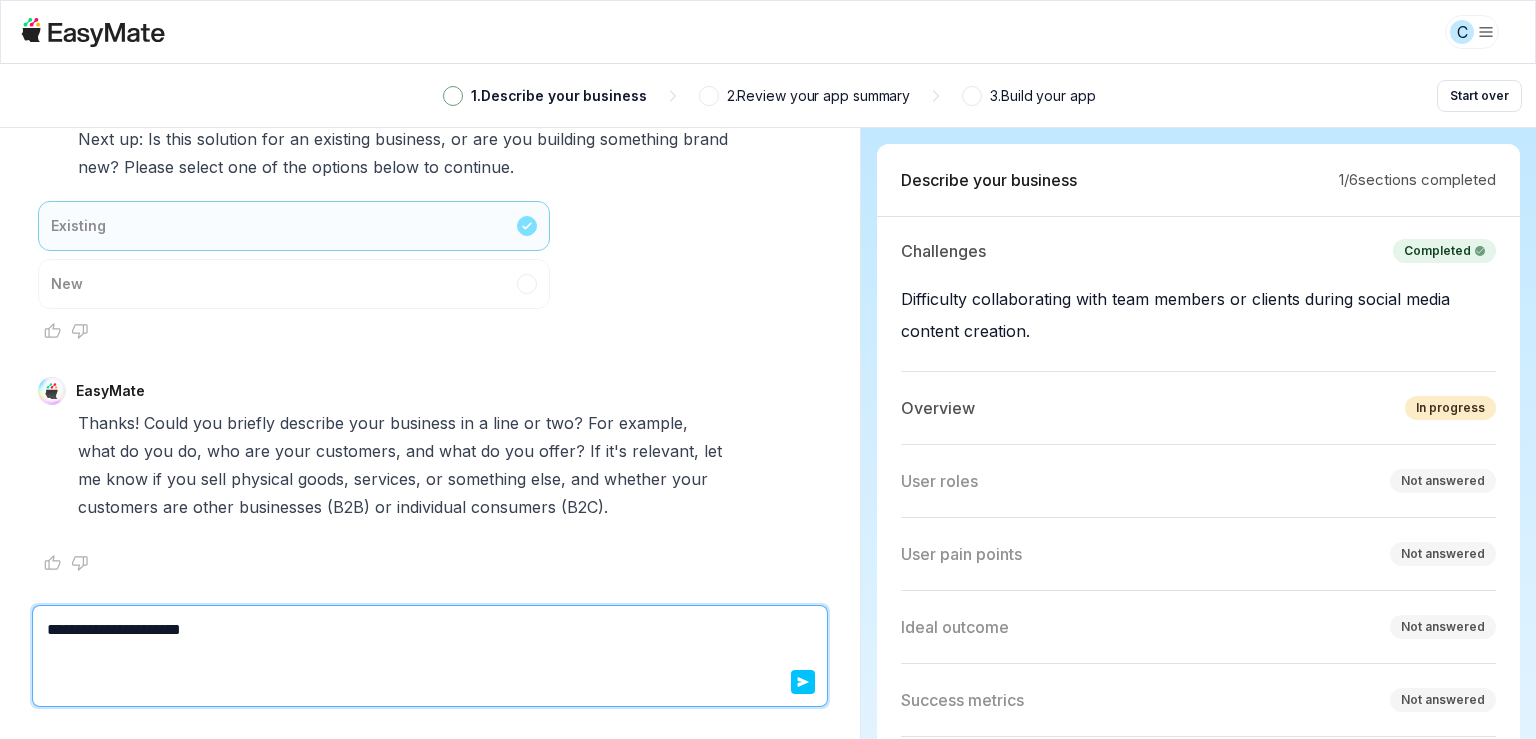 type on "*" 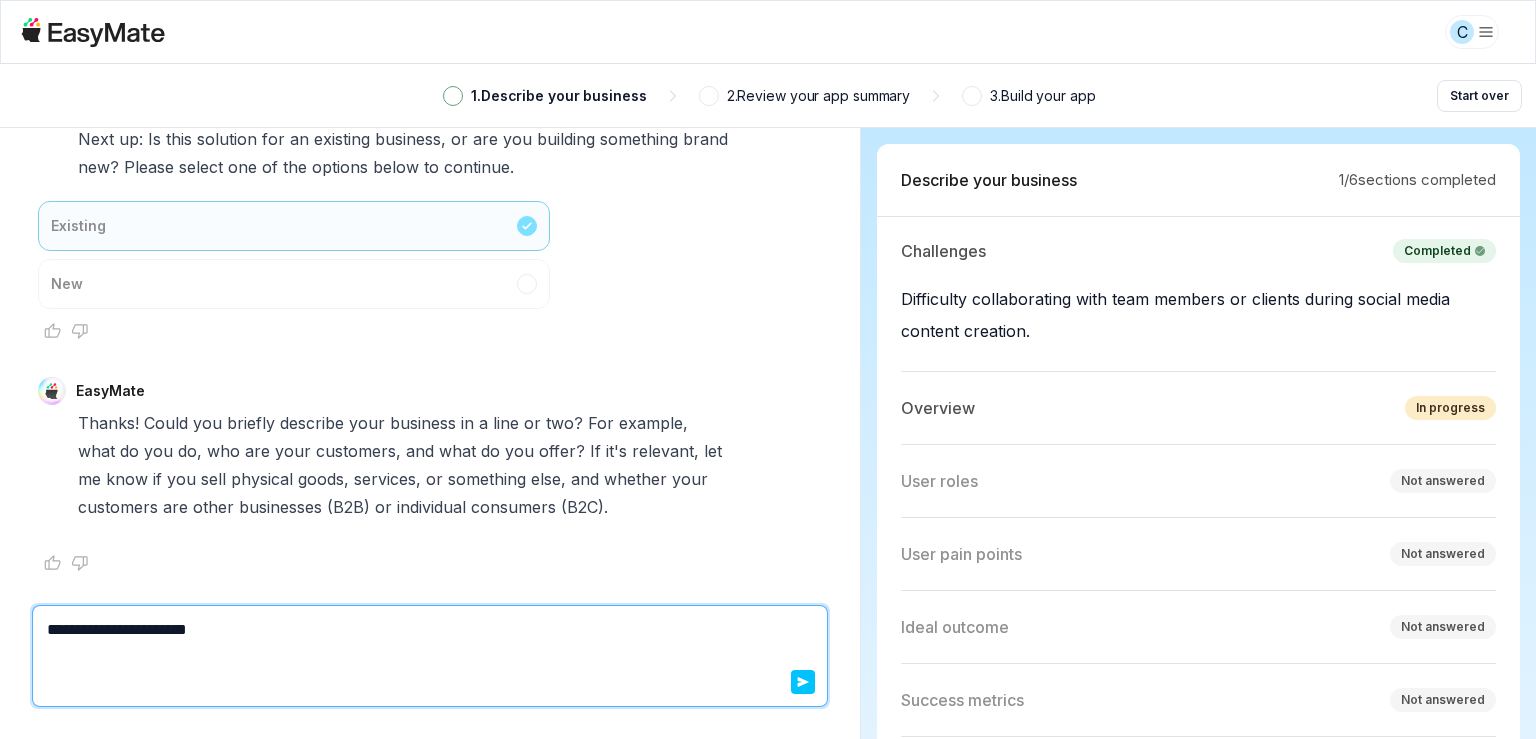 type on "*" 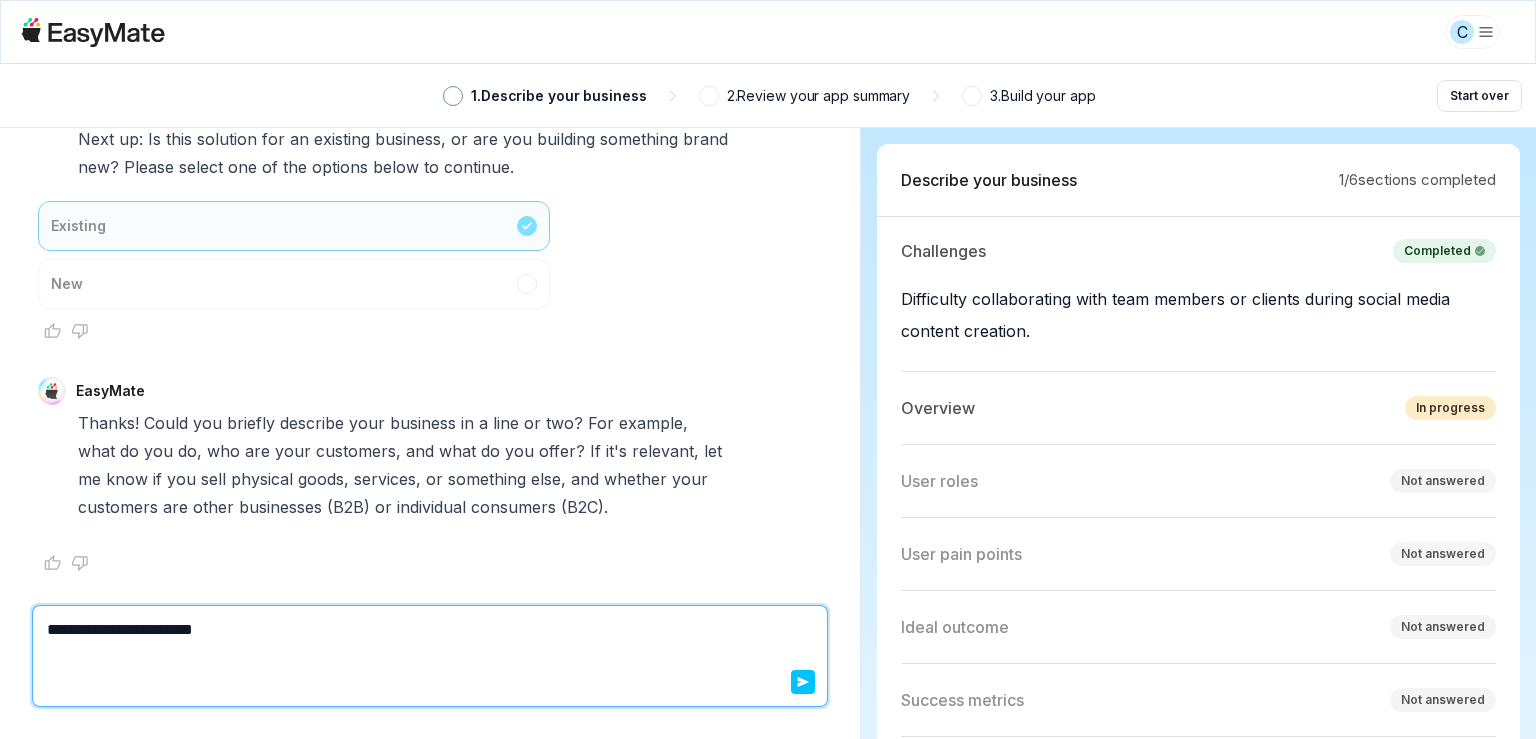 type on "*" 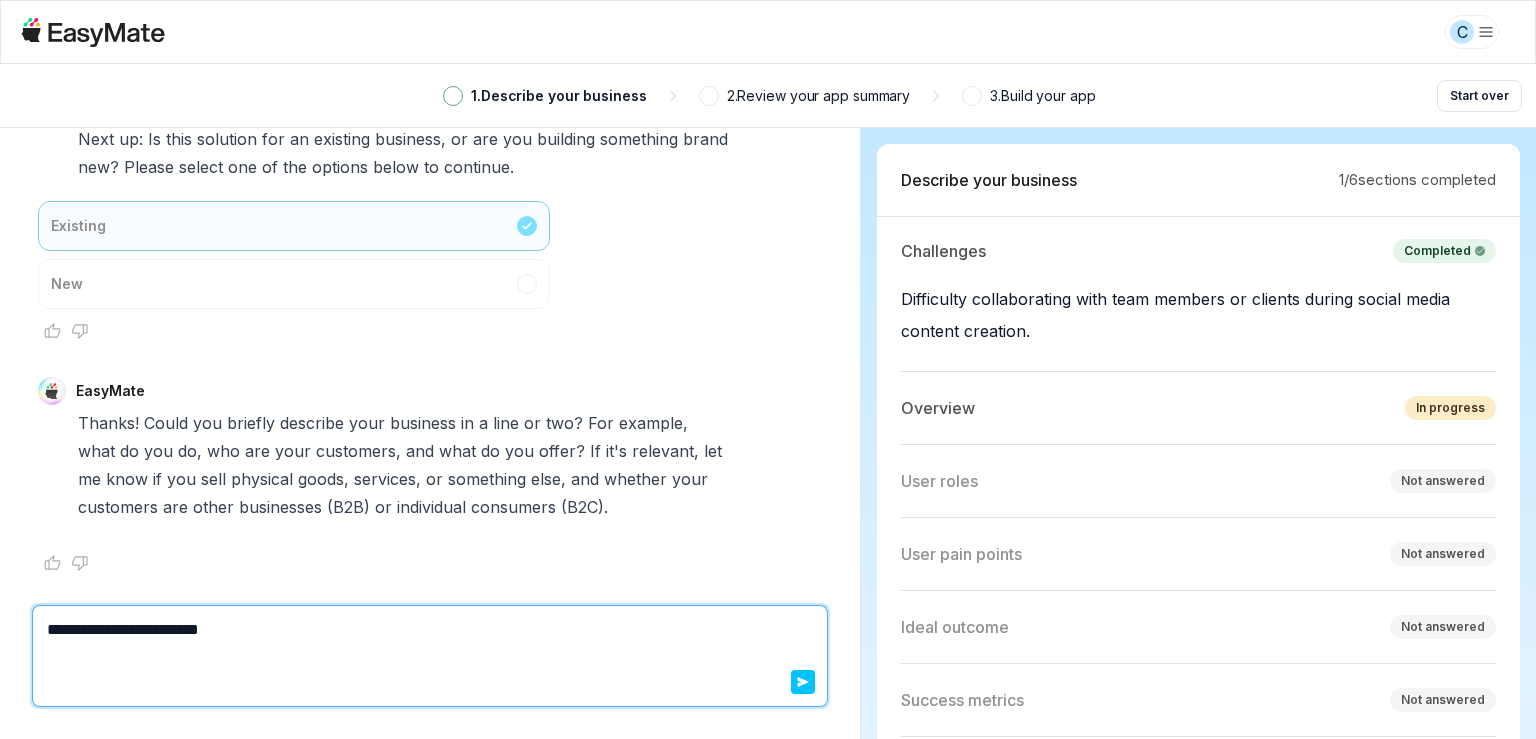 type on "*" 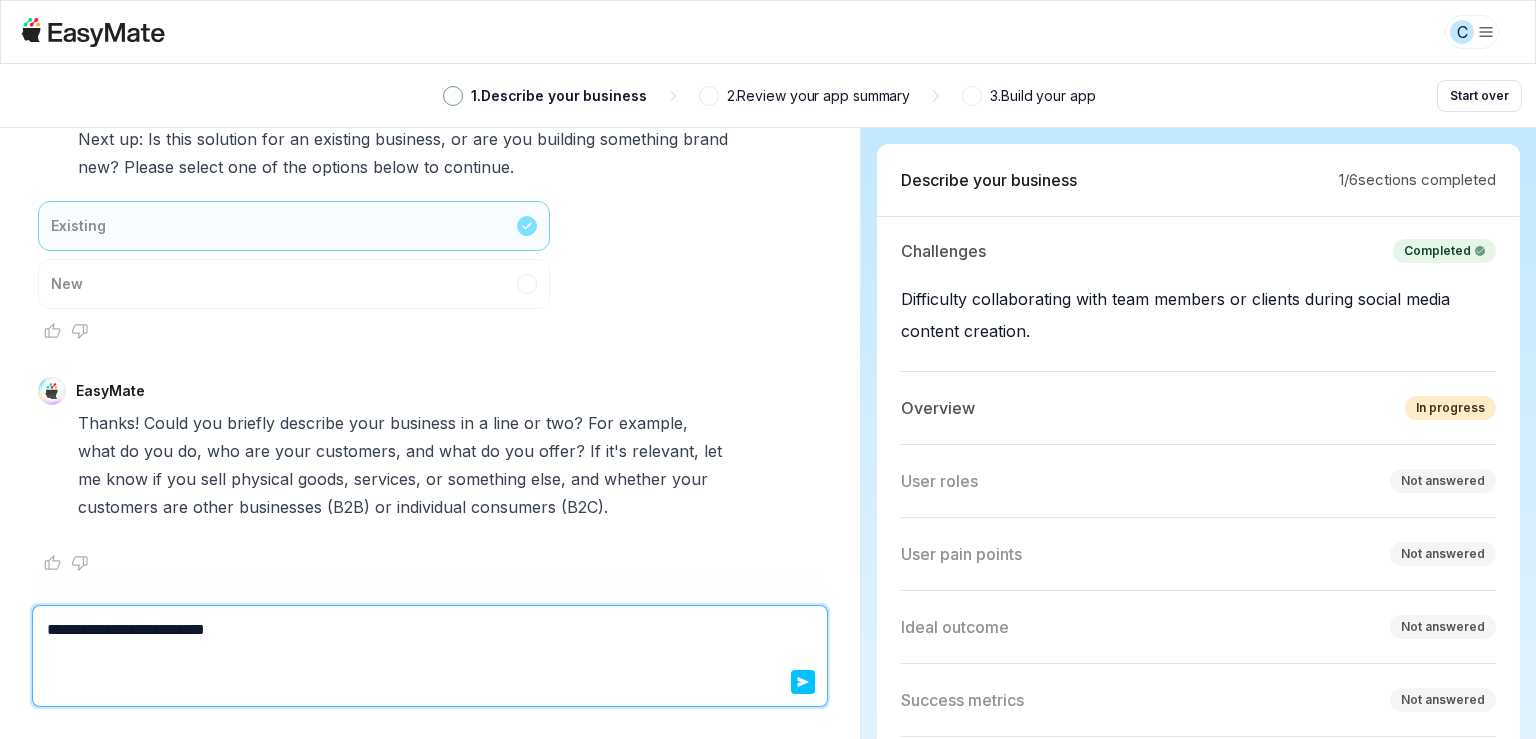 type on "*" 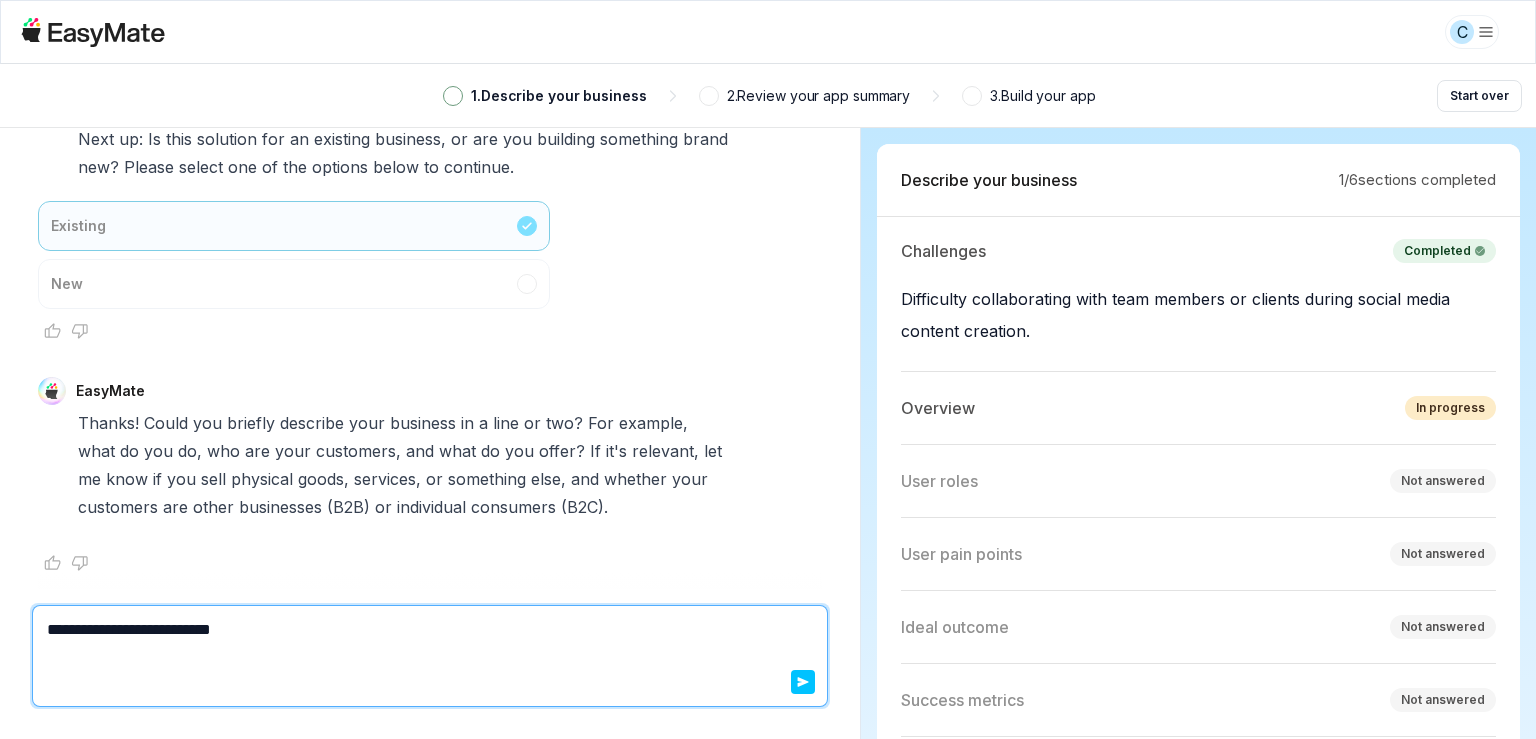 type on "*" 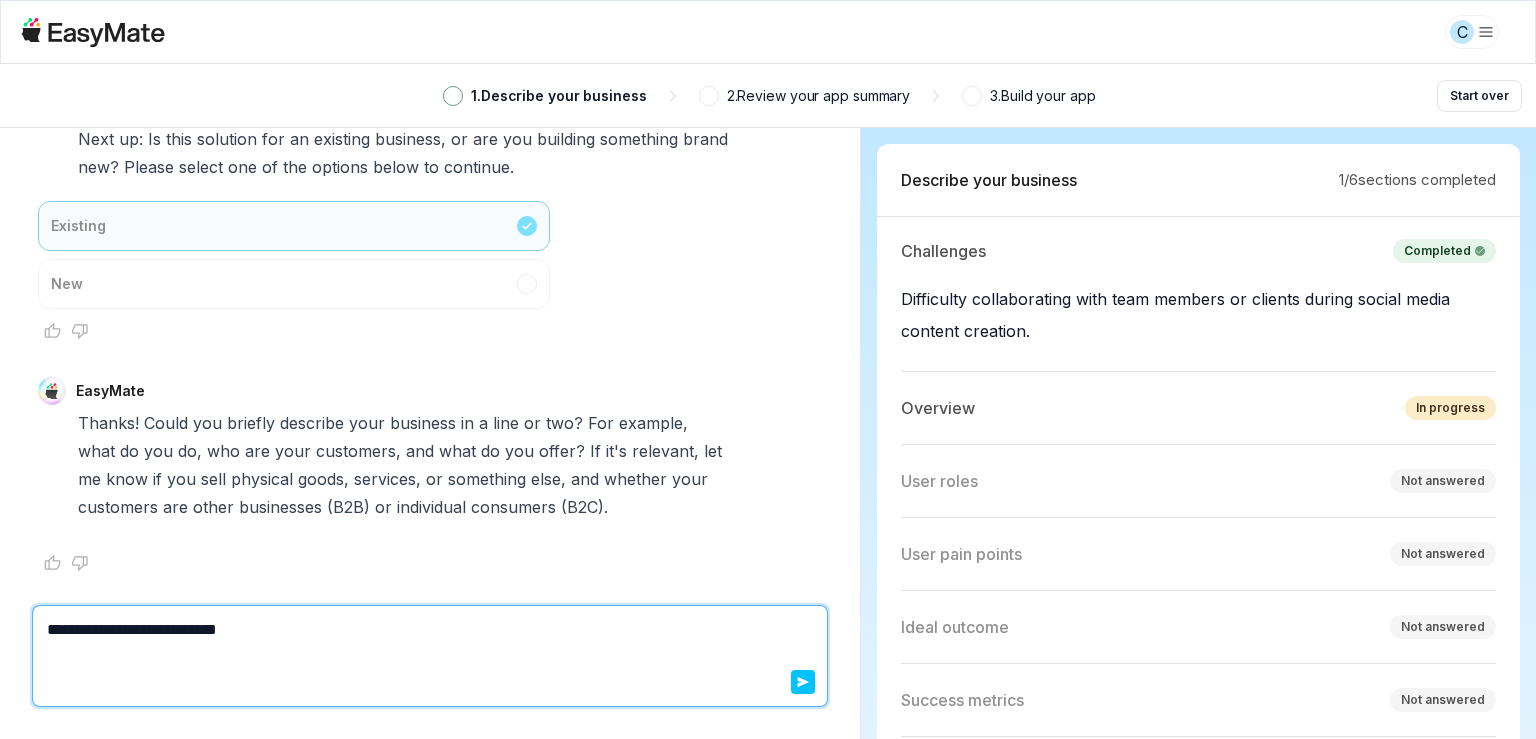 type on "*" 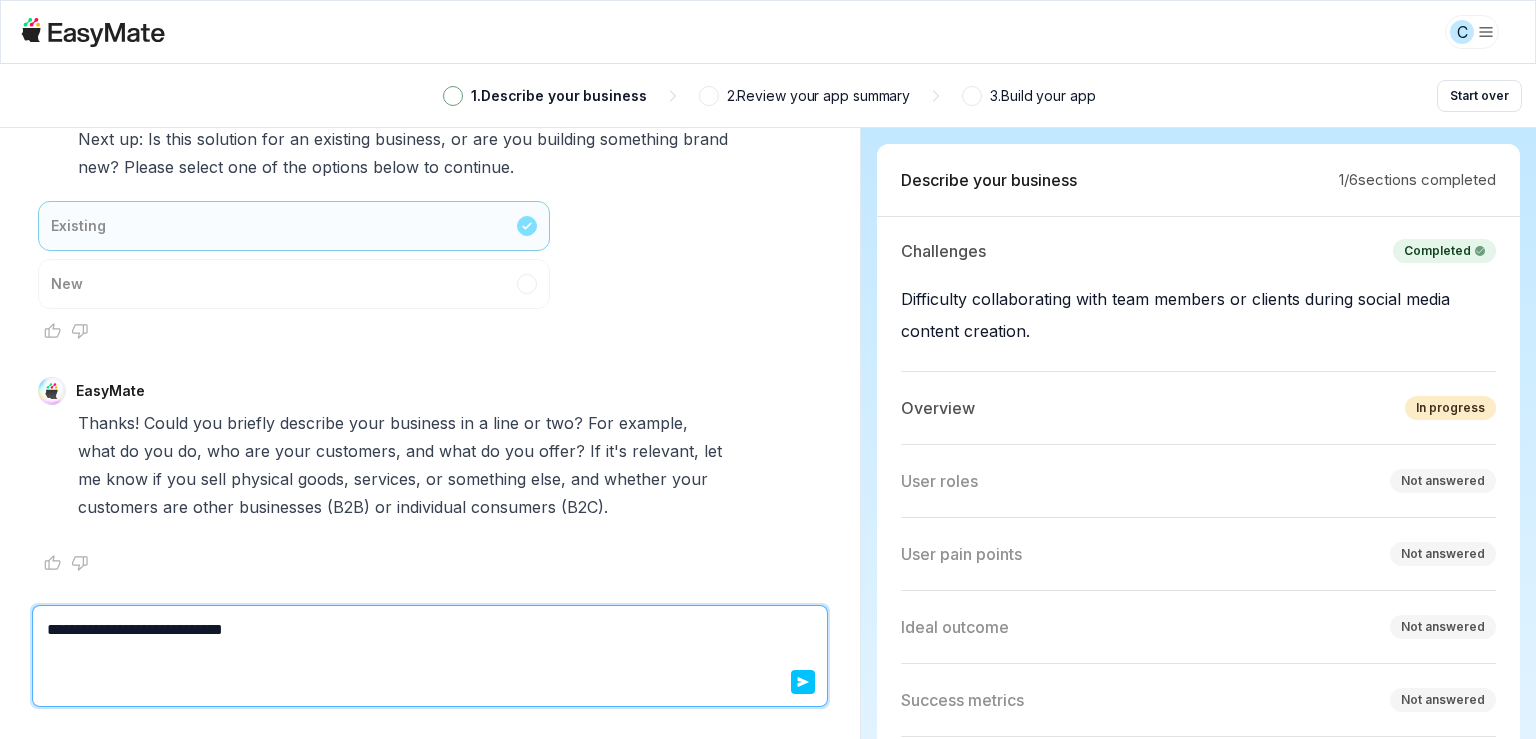 type on "*" 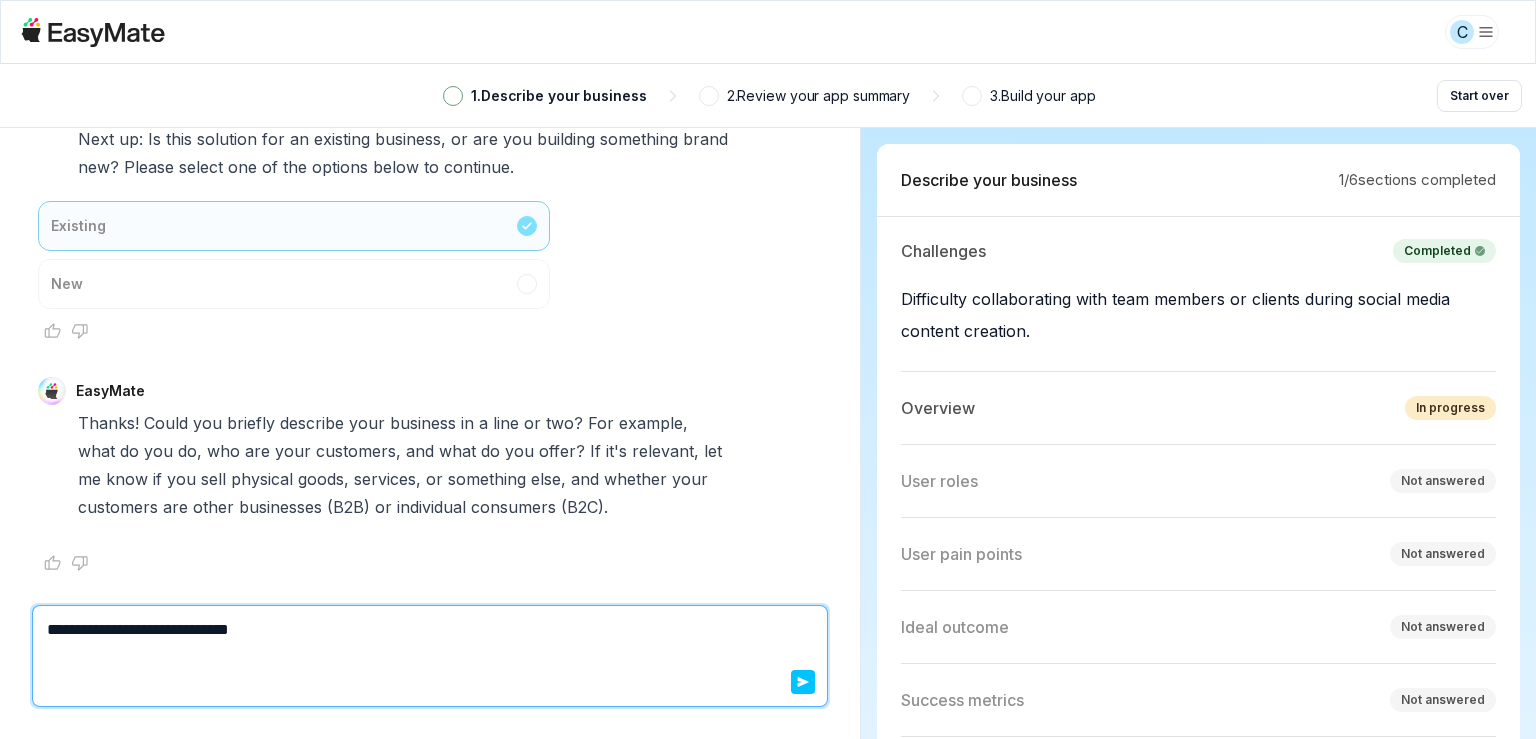 type on "*" 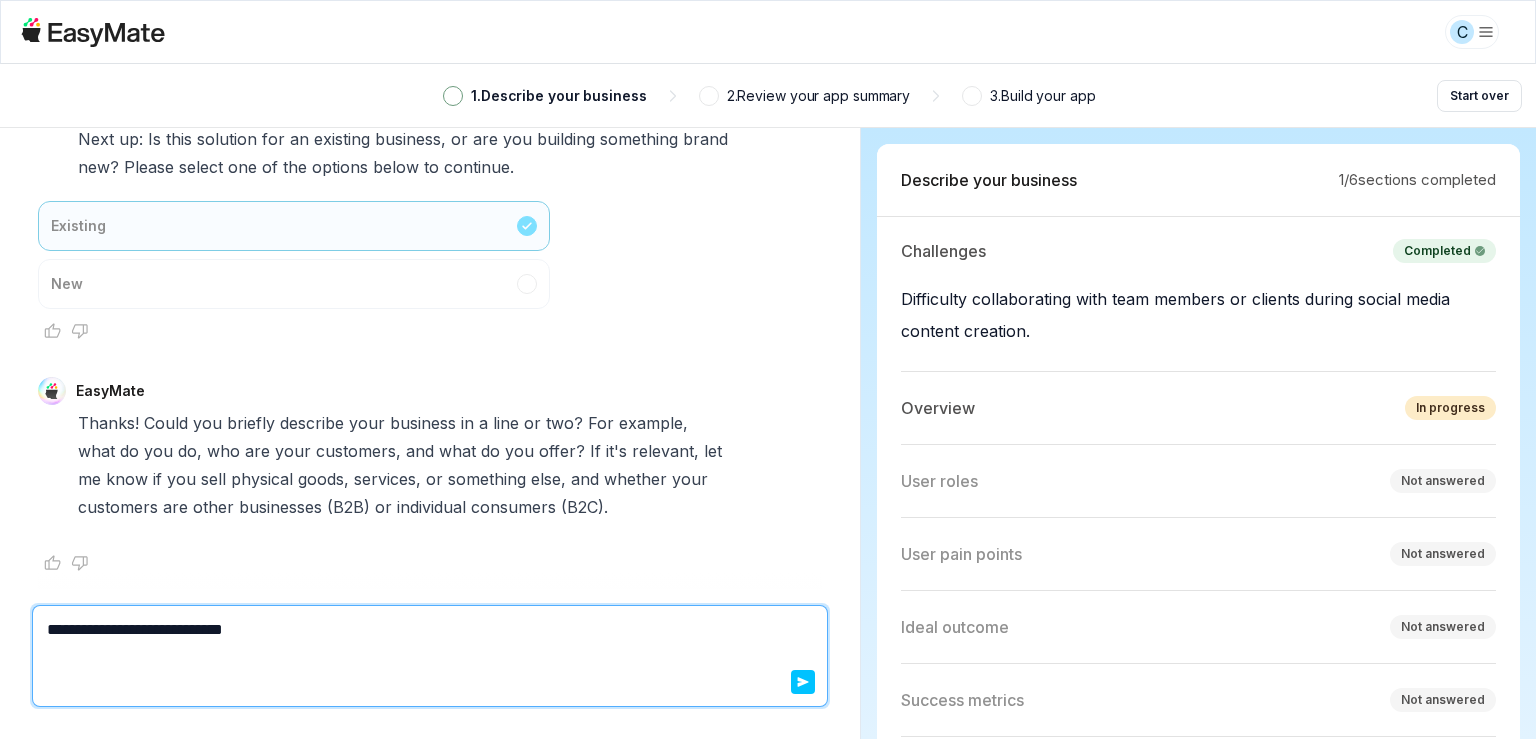 type on "*" 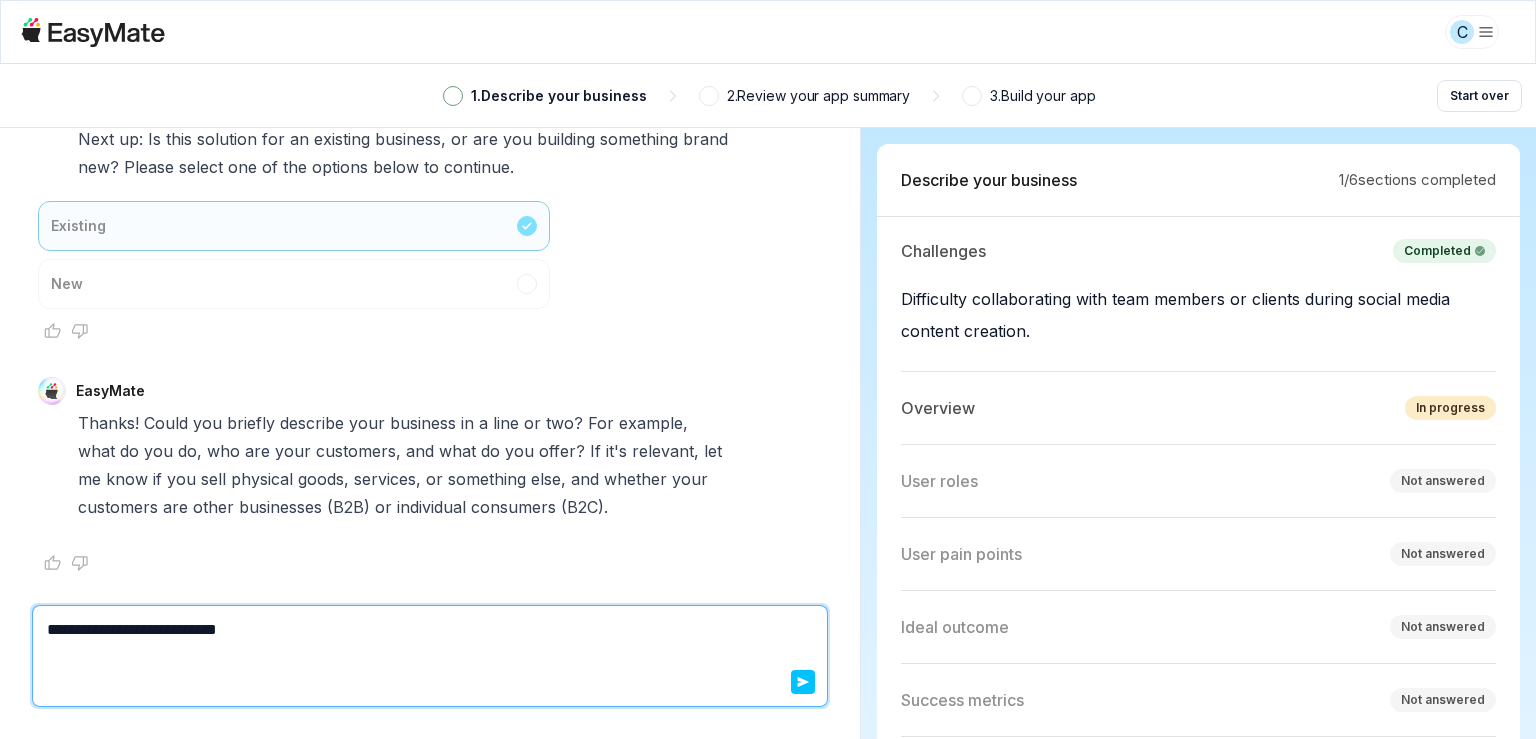 type on "*" 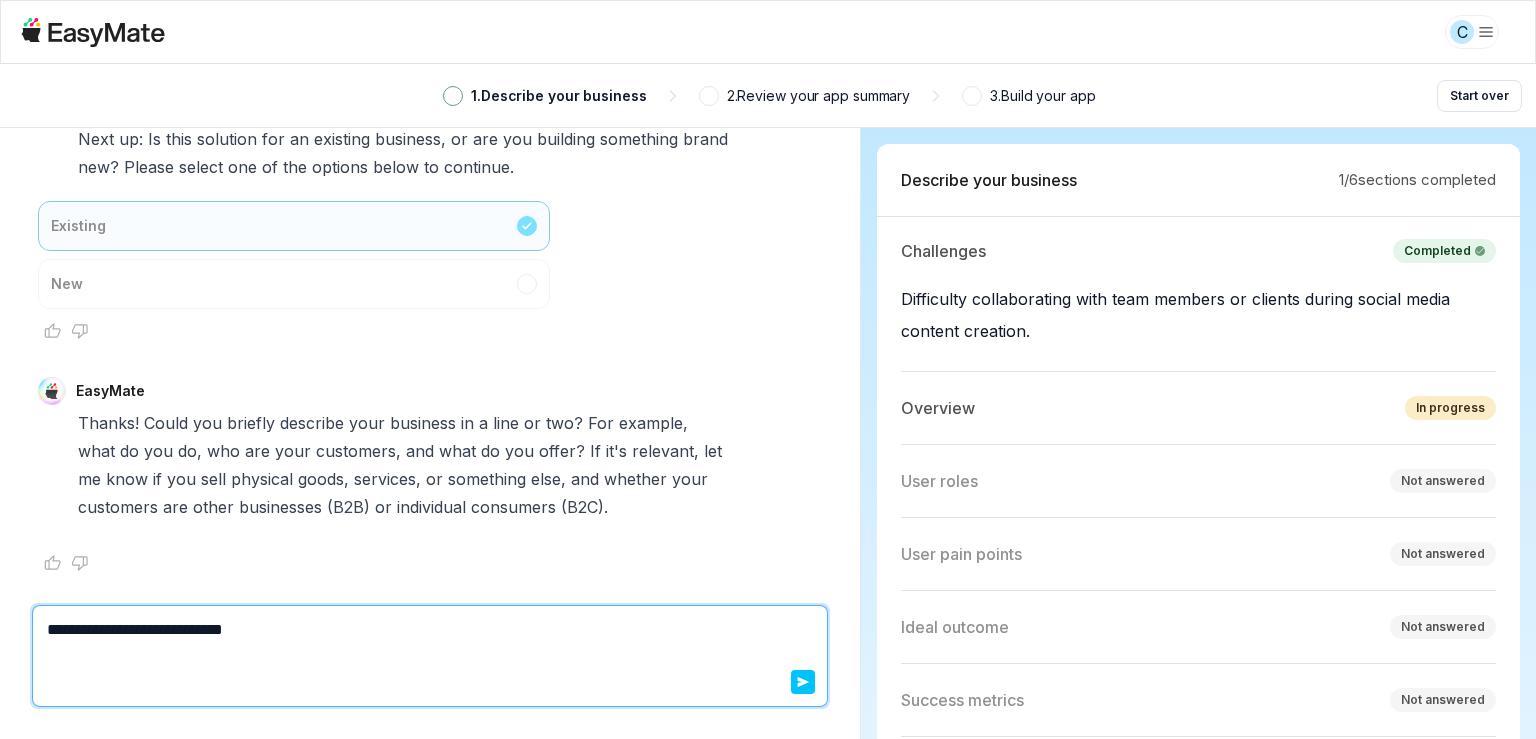 type on "*" 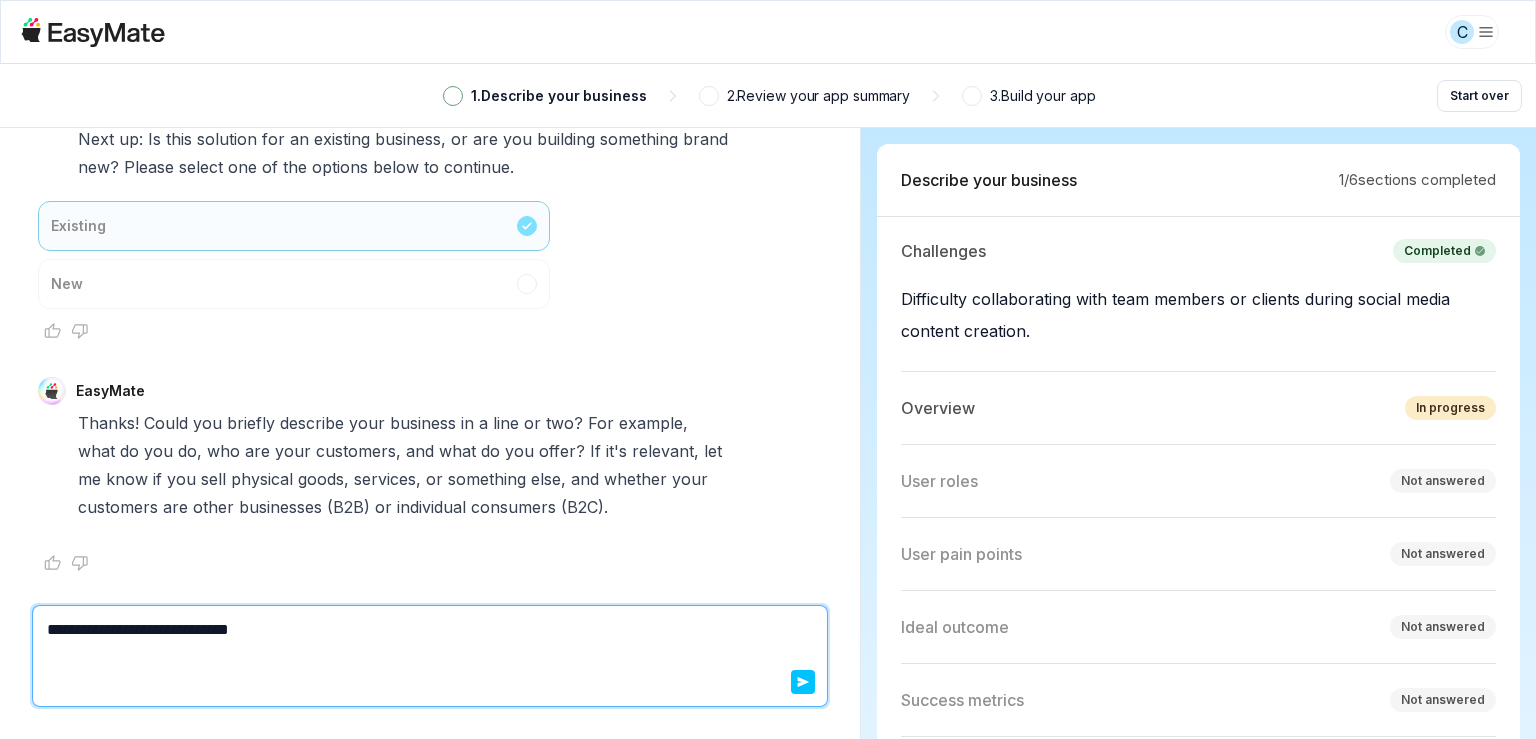 type on "*" 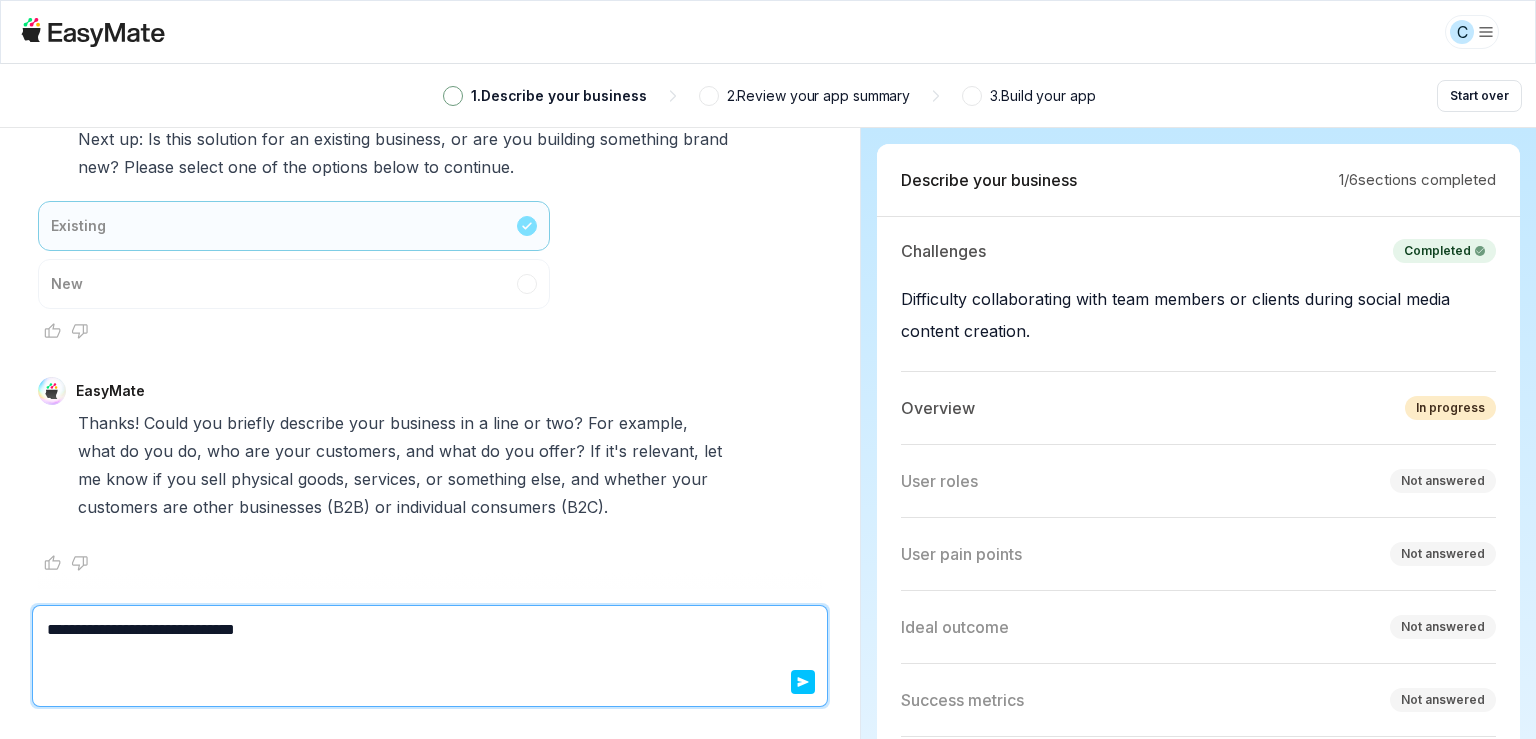 type on "*" 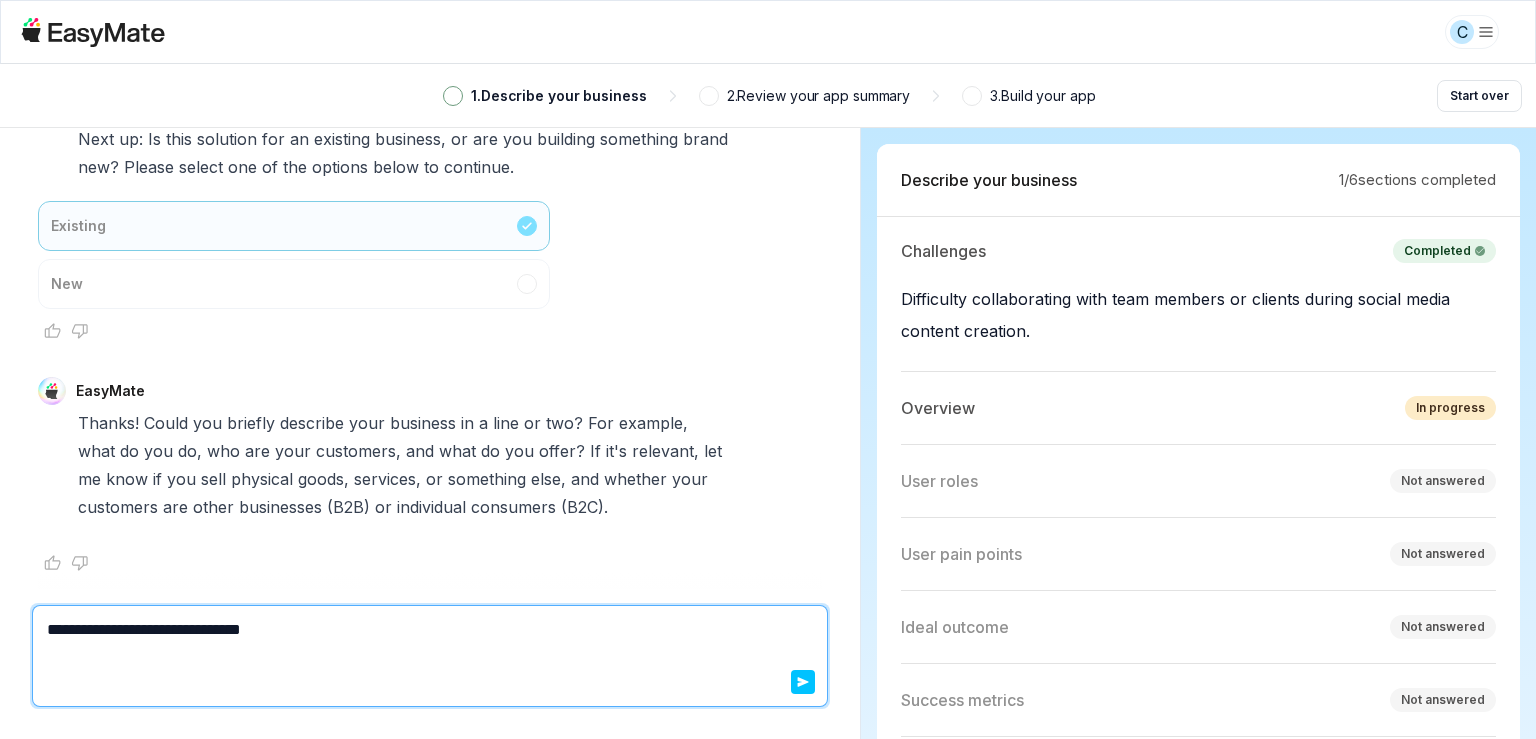 type on "*" 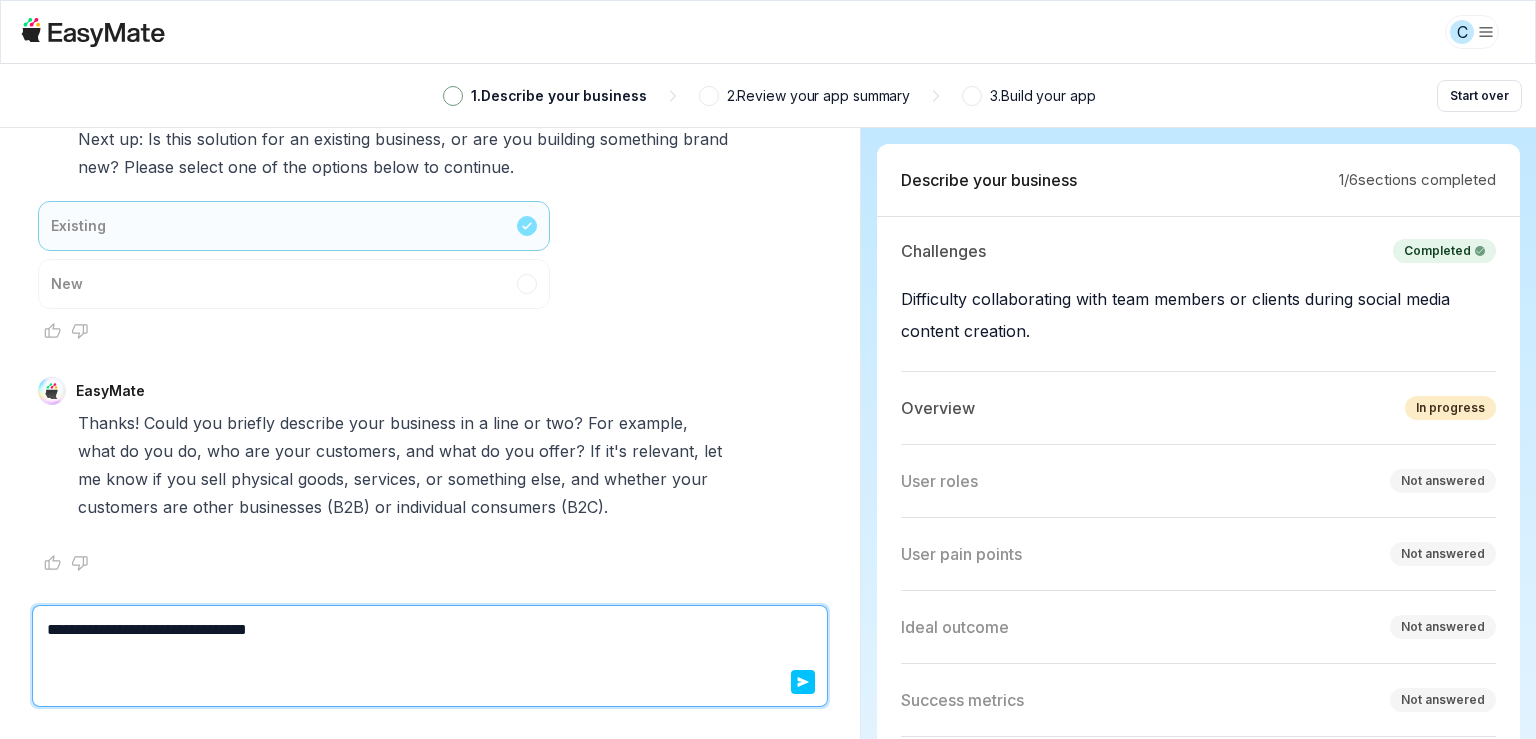 type on "*" 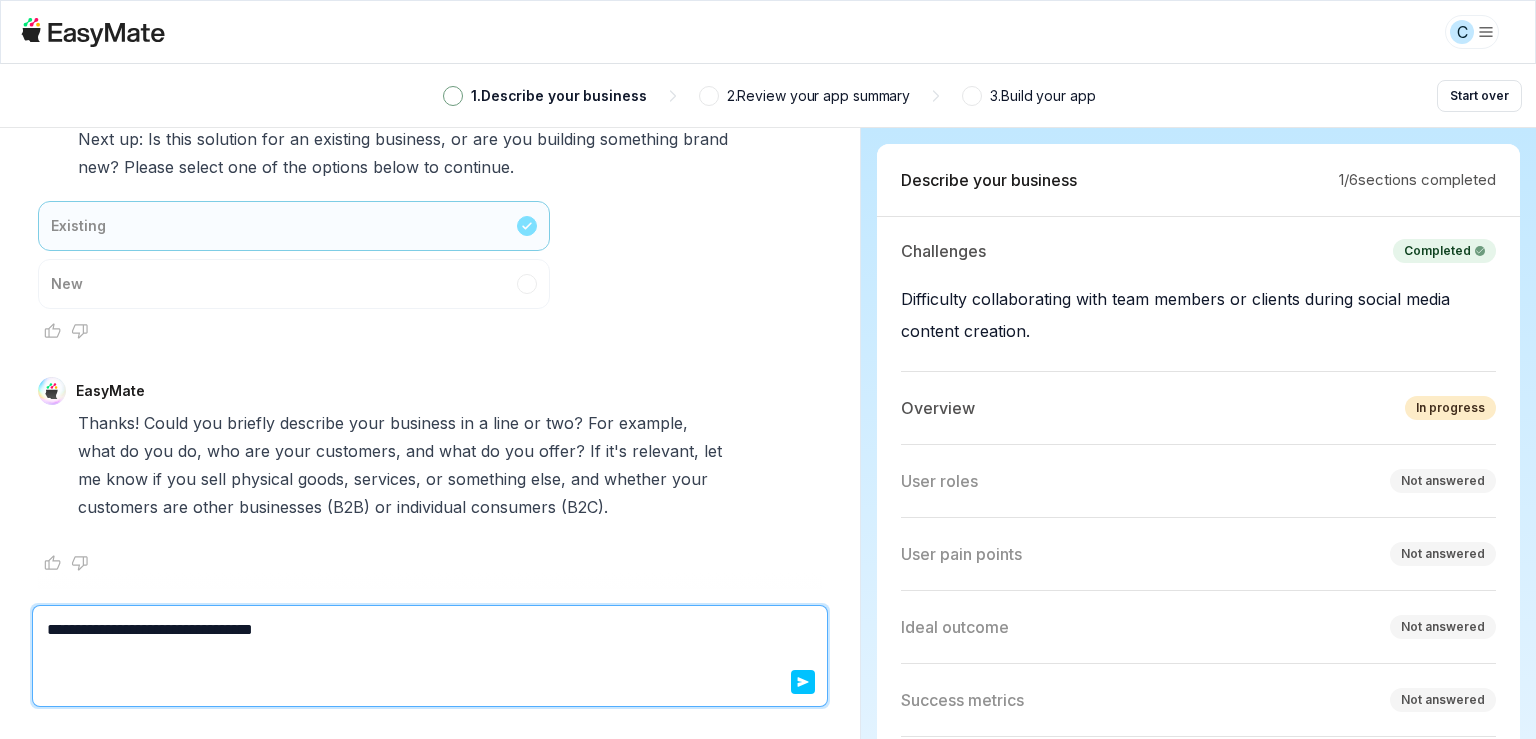 type on "*" 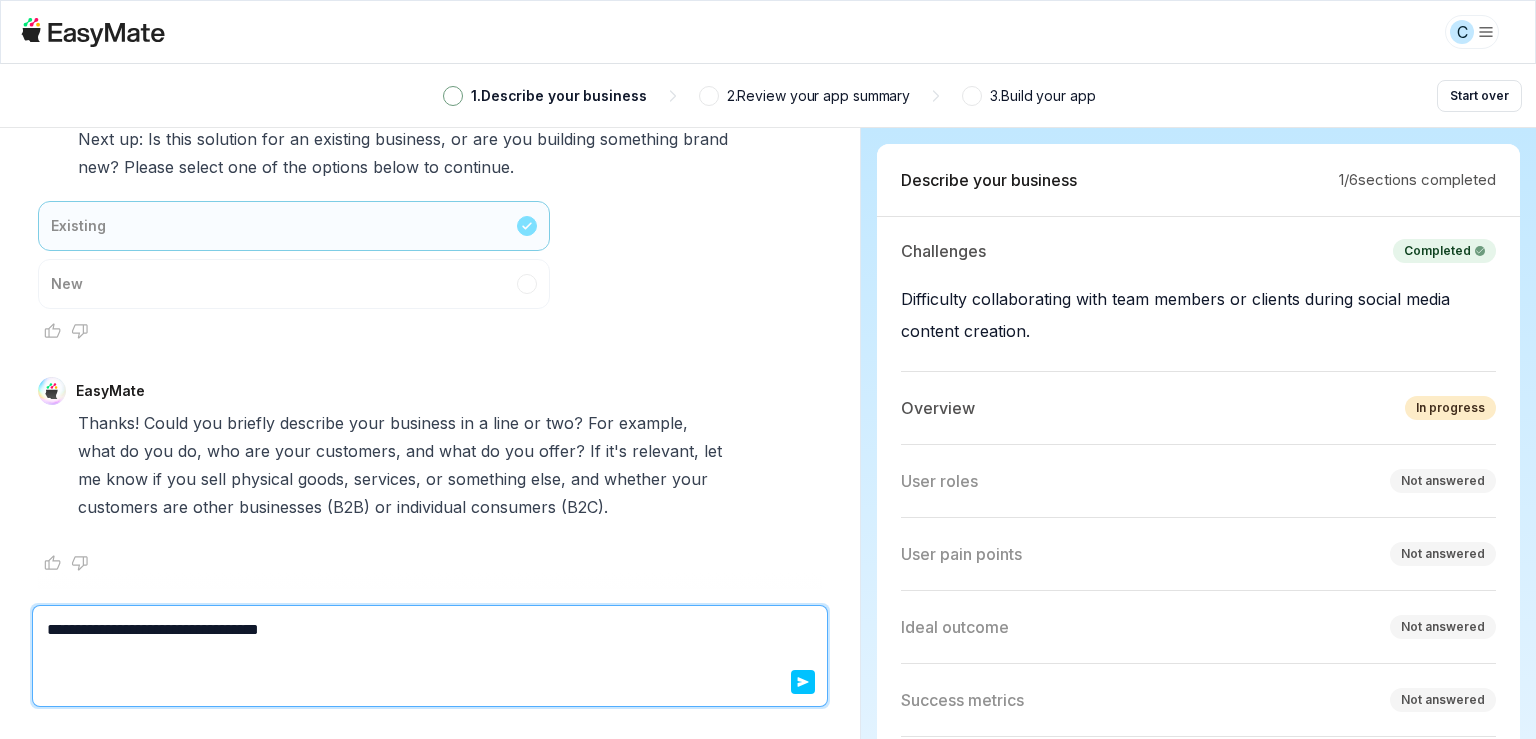 type on "*" 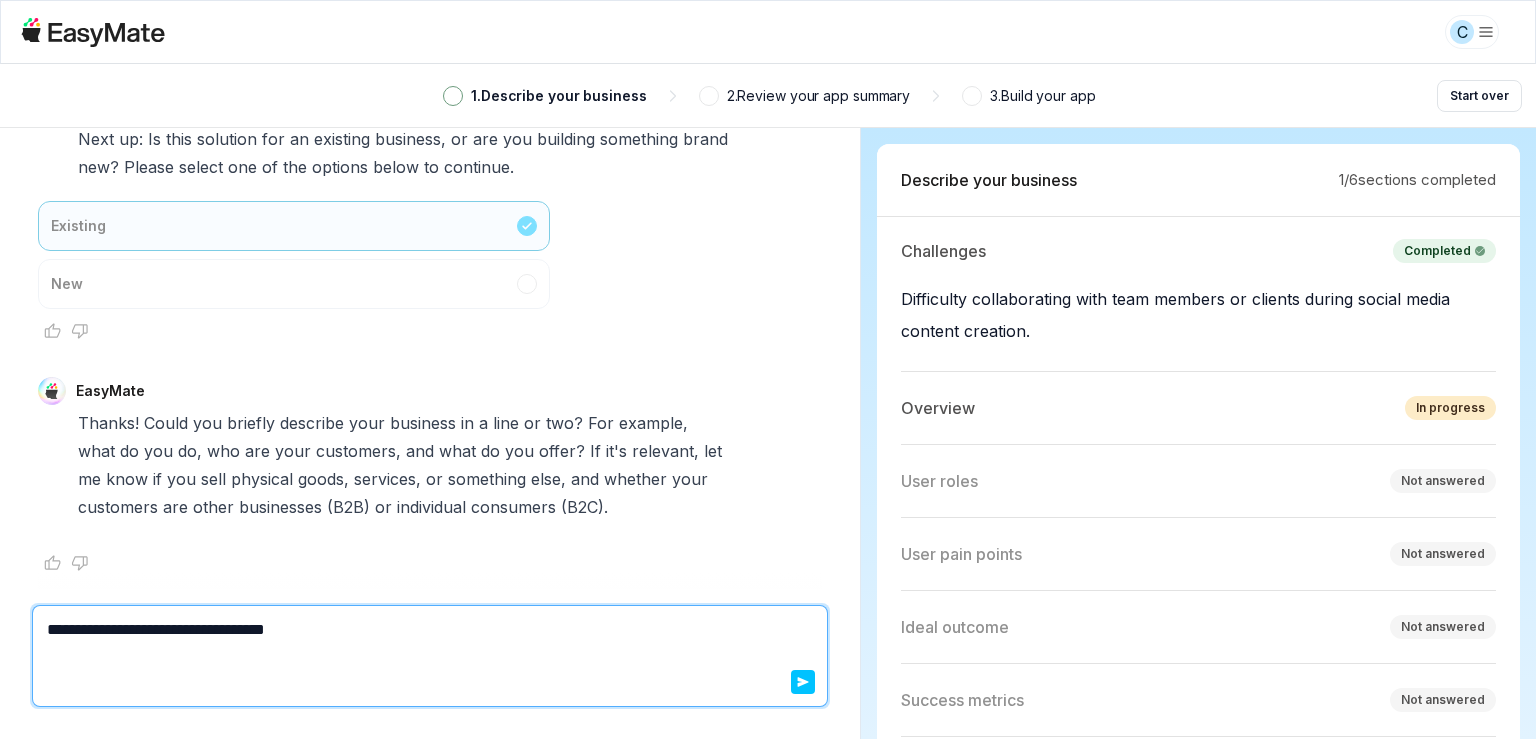 type on "*" 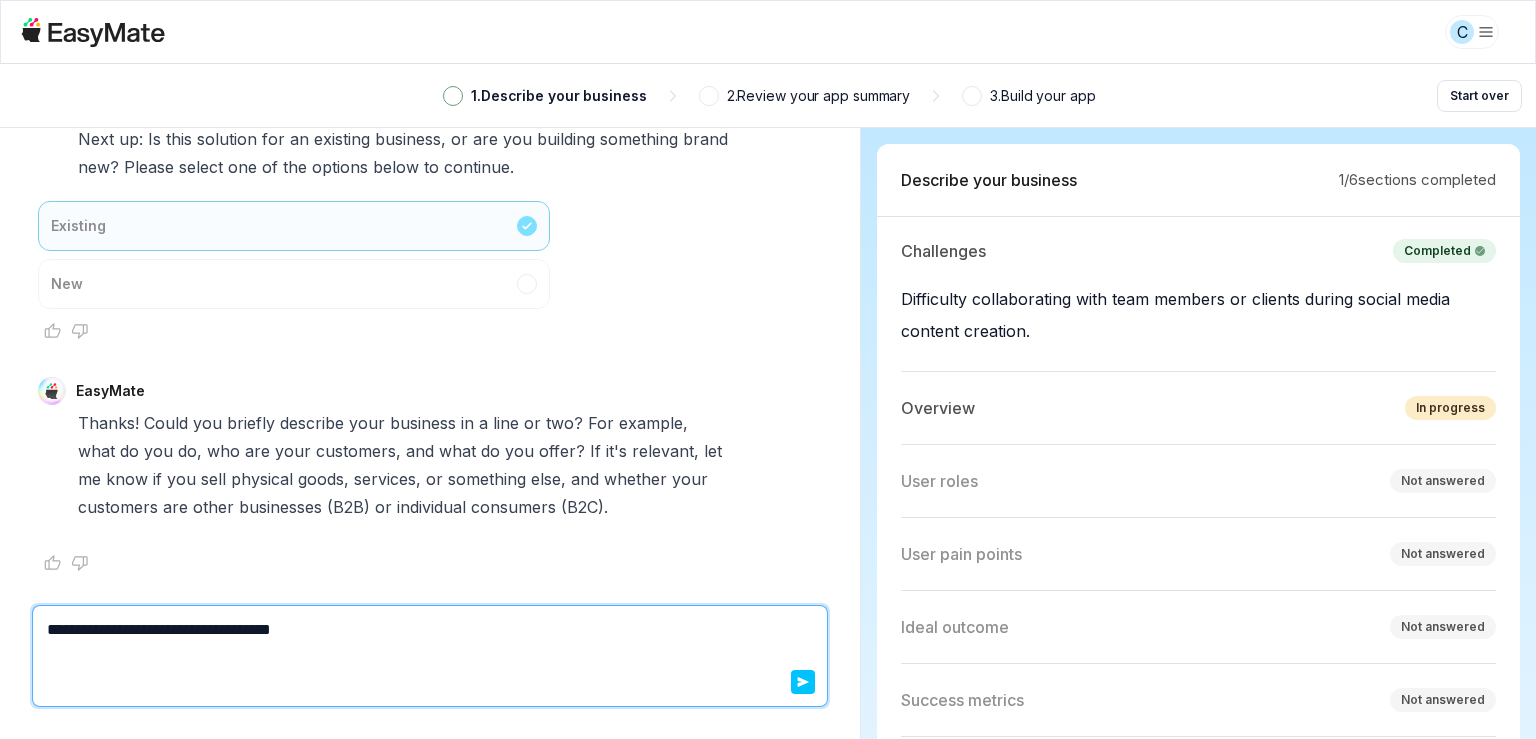 type on "*" 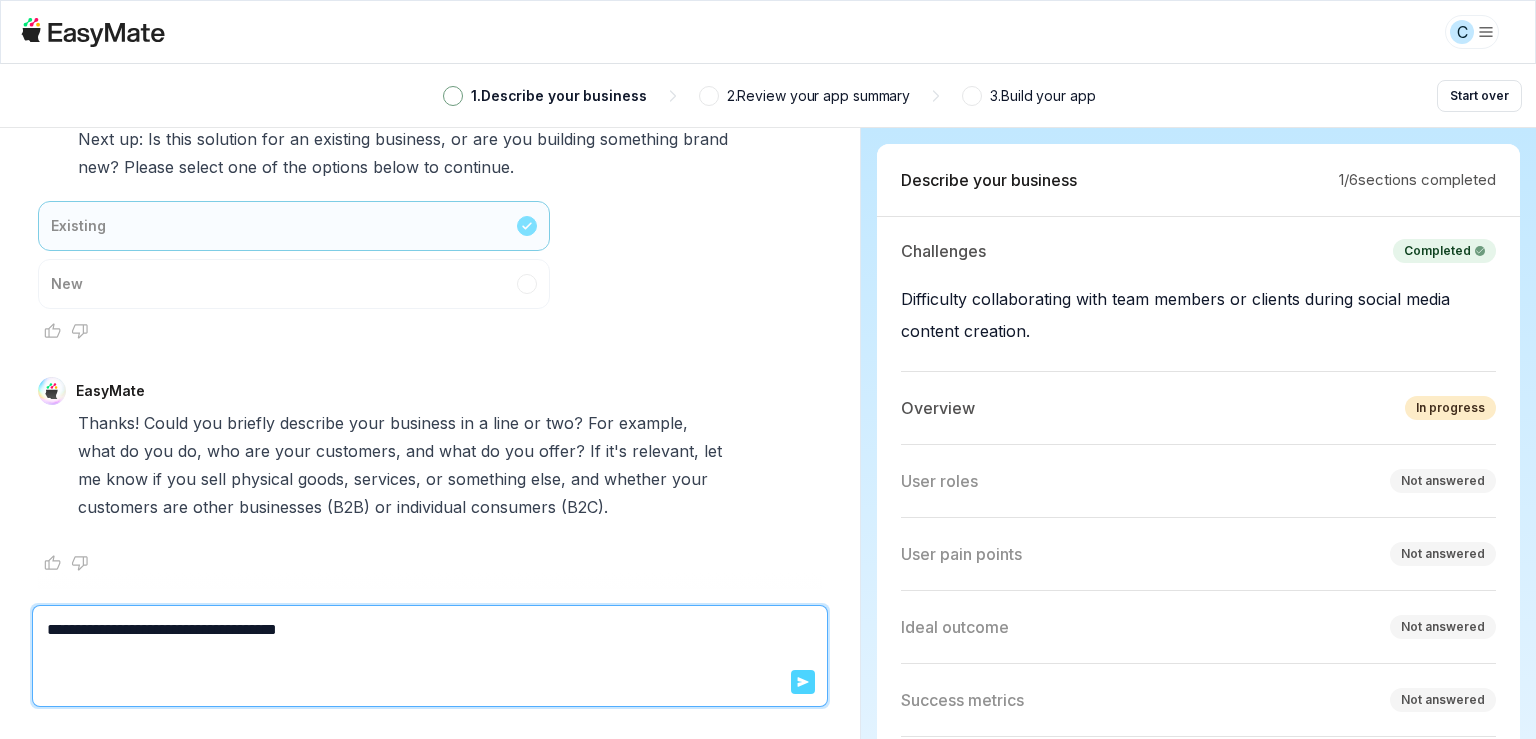 type on "**********" 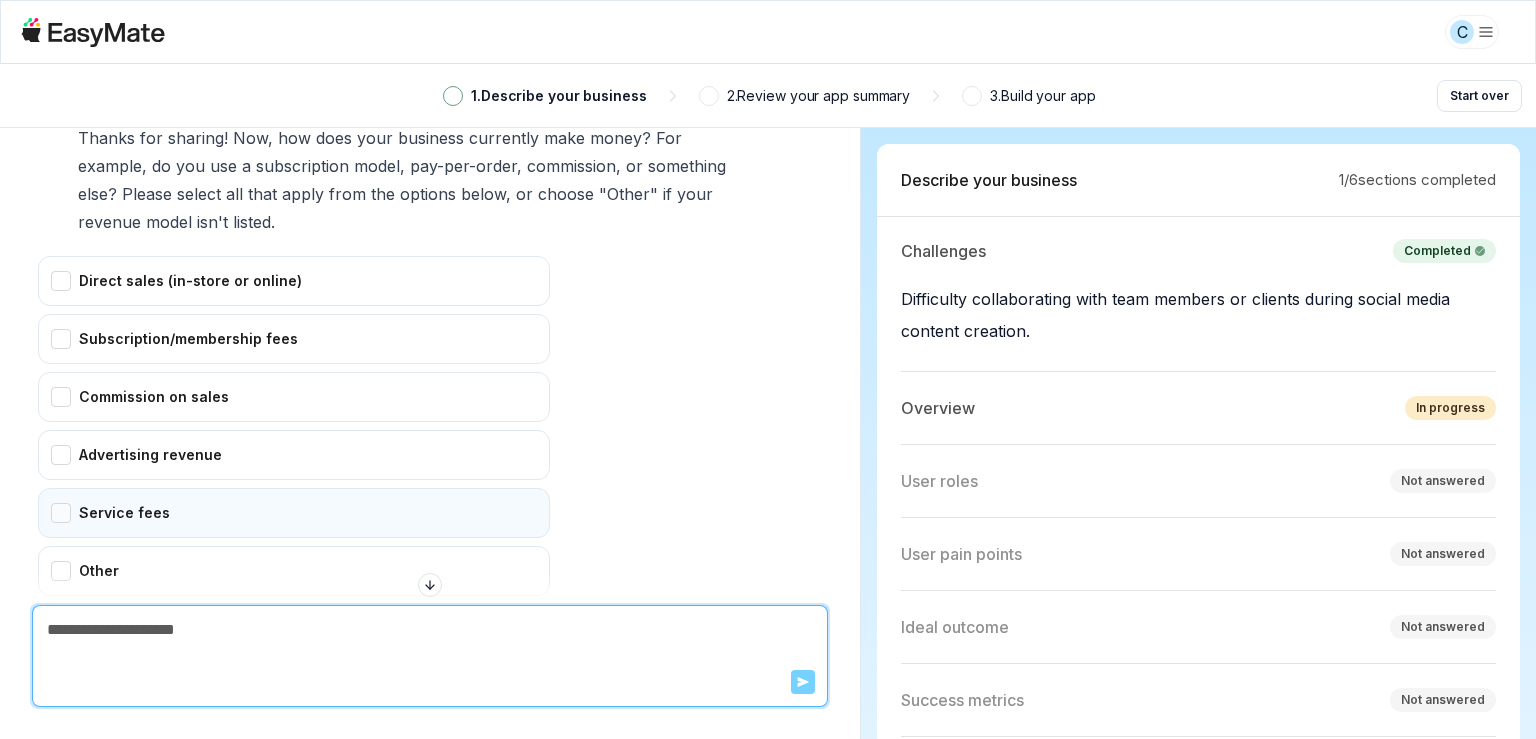 scroll, scrollTop: 1569, scrollLeft: 0, axis: vertical 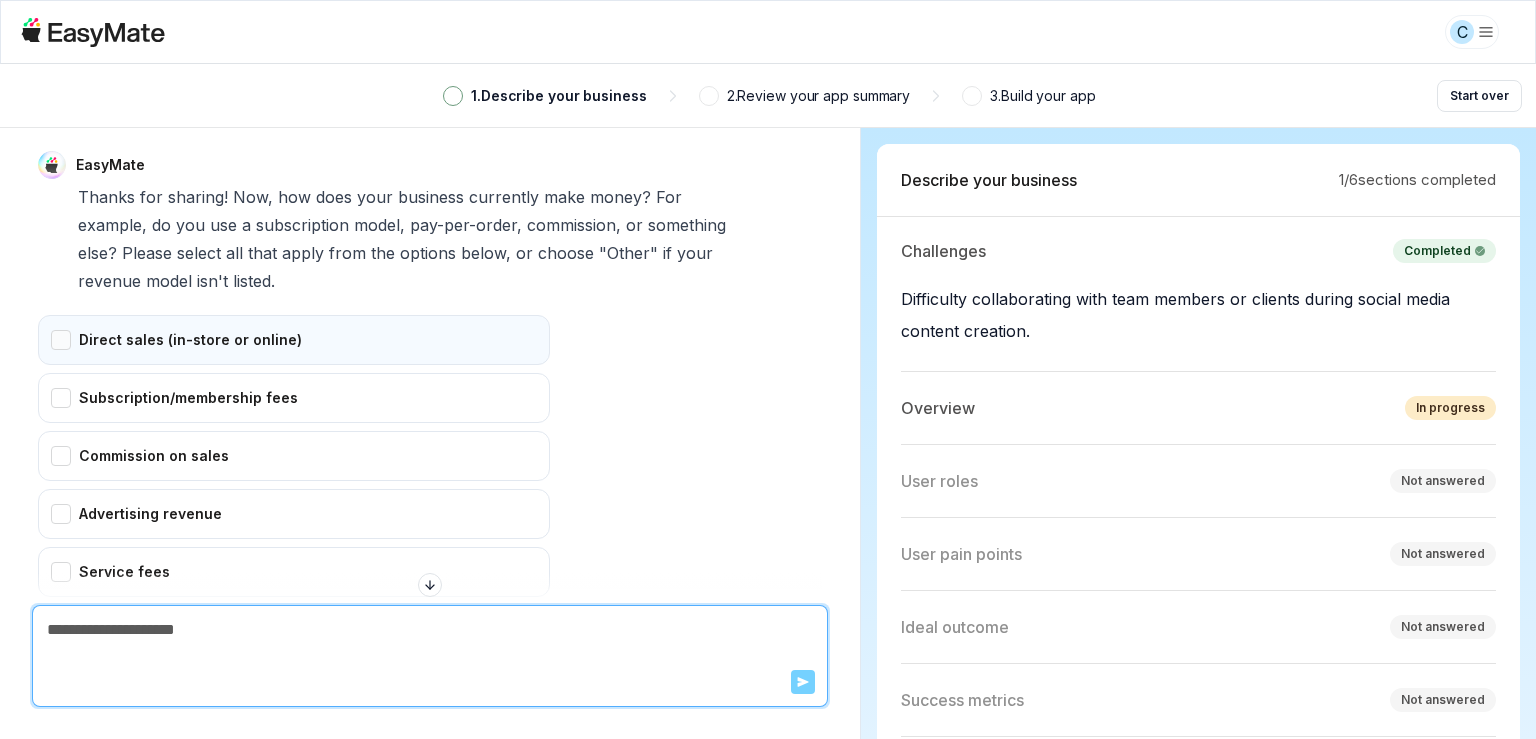 click on "Direct sales (in-store or online)" at bounding box center [294, 340] 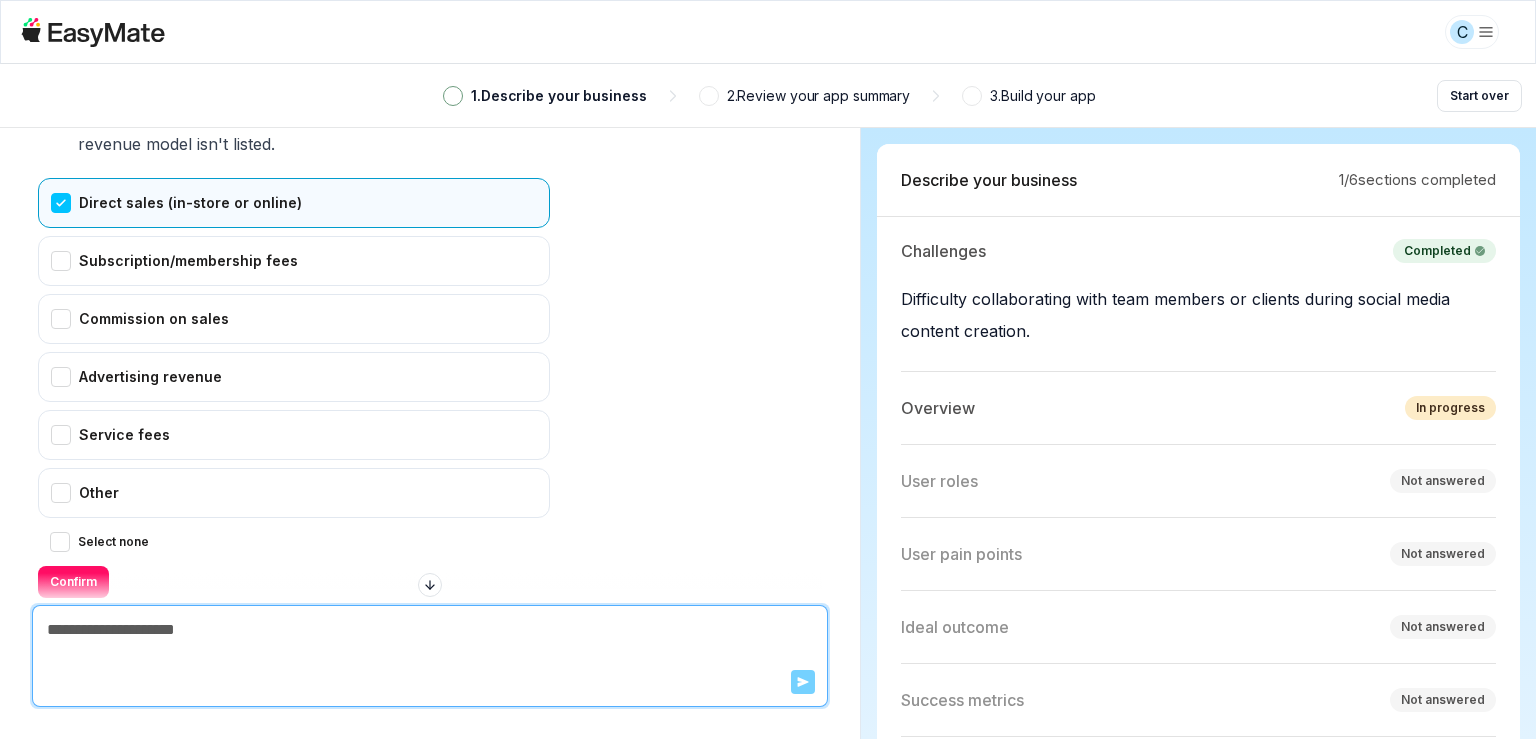 scroll, scrollTop: 1761, scrollLeft: 0, axis: vertical 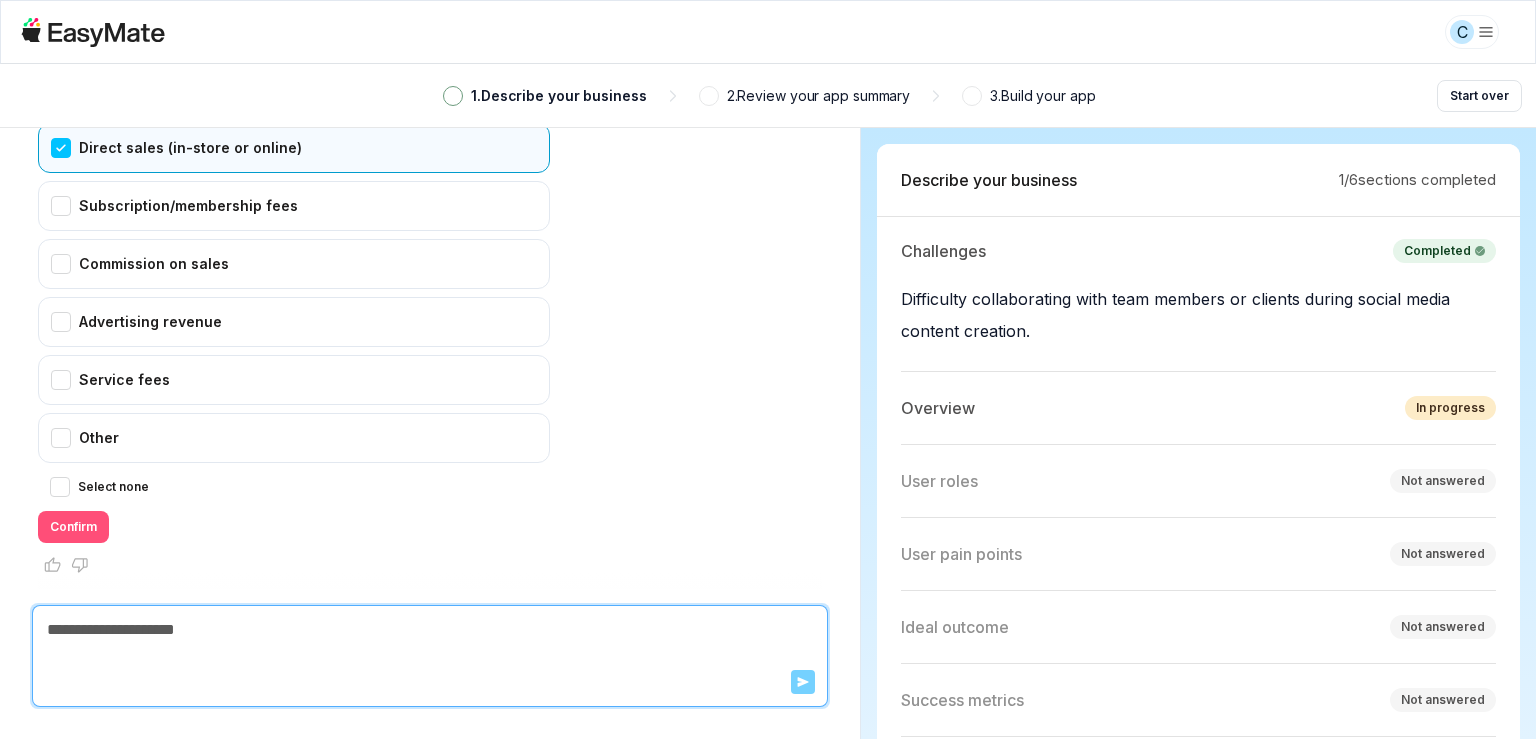 click on "Confirm" at bounding box center (73, 527) 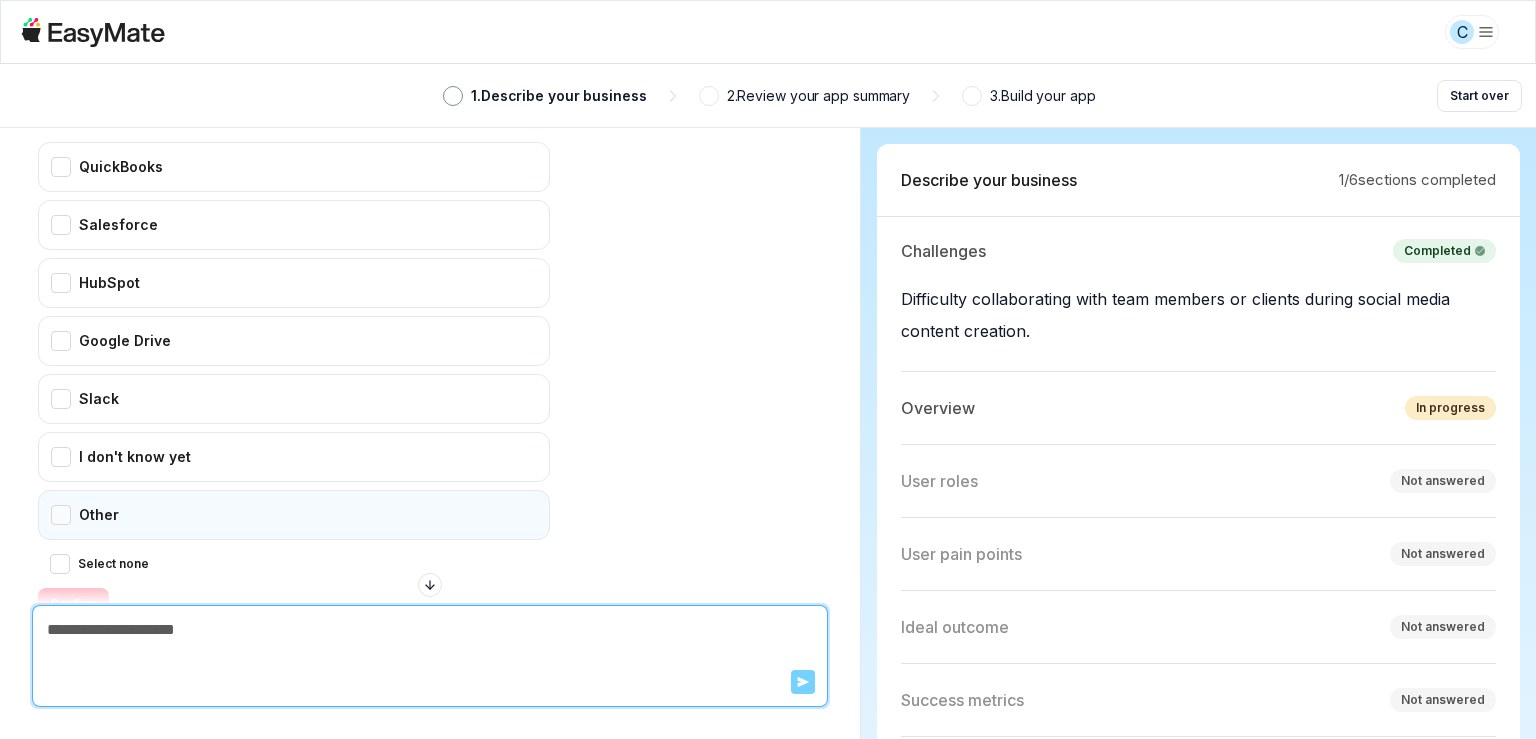 scroll, scrollTop: 2392, scrollLeft: 0, axis: vertical 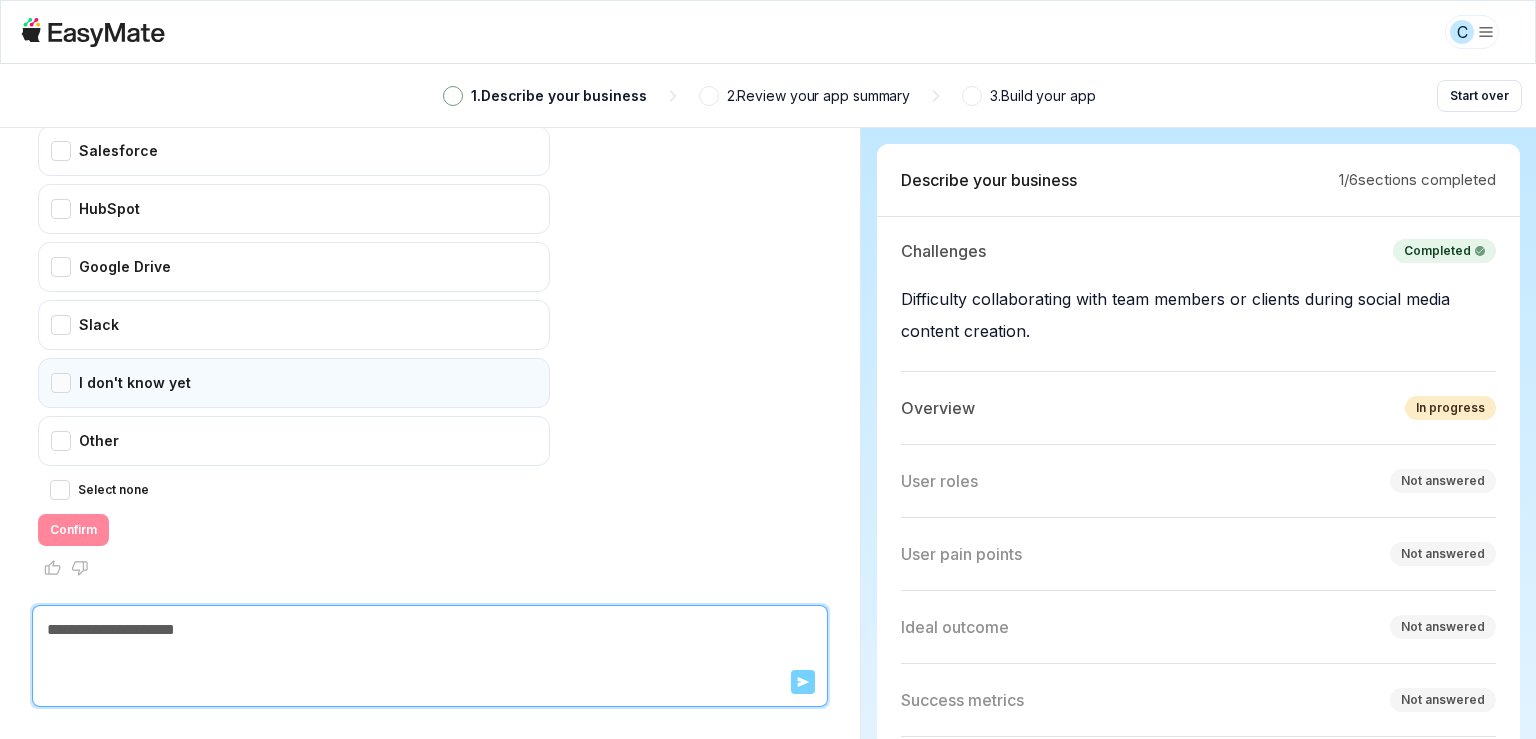 click on "I don't know yet" at bounding box center [294, 383] 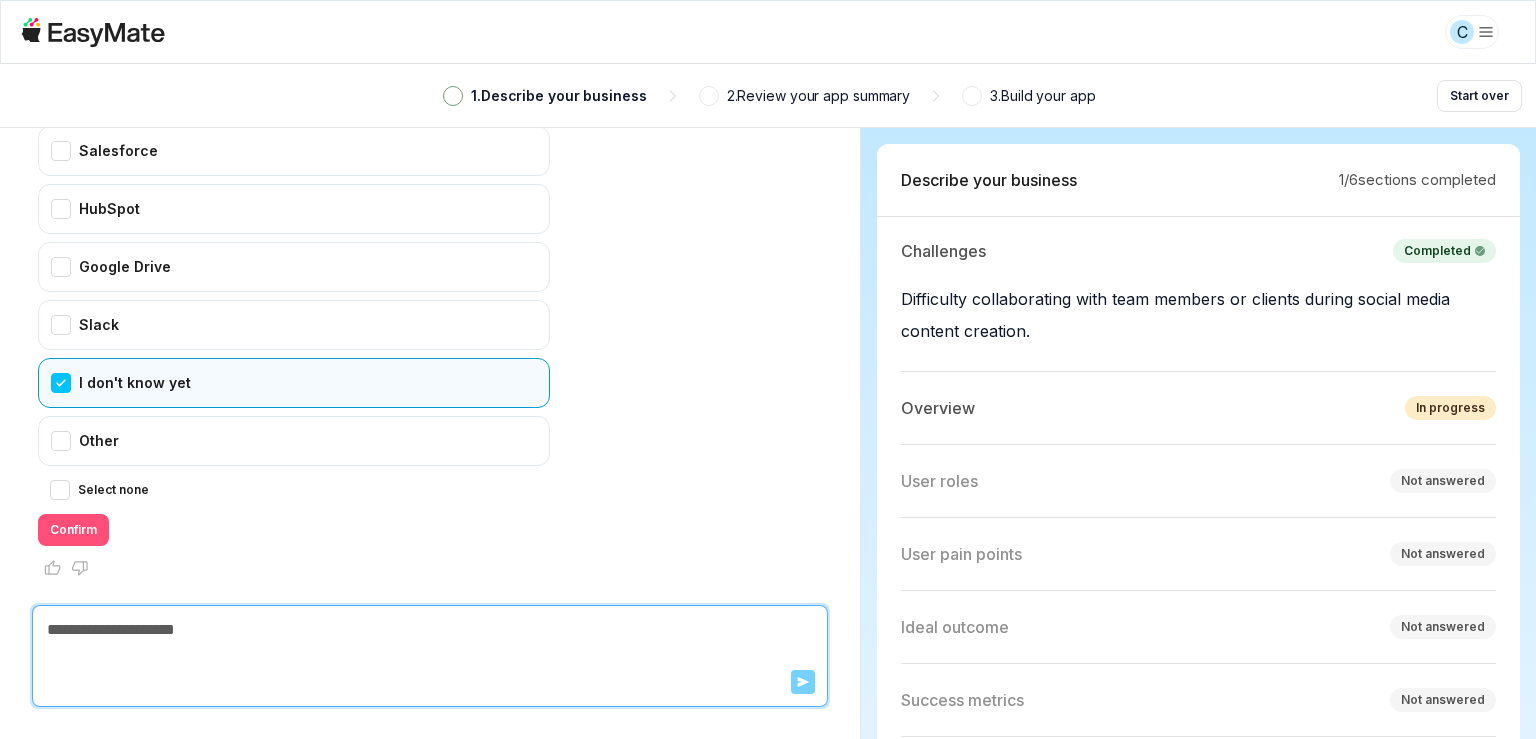 click on "Confirm" at bounding box center (73, 530) 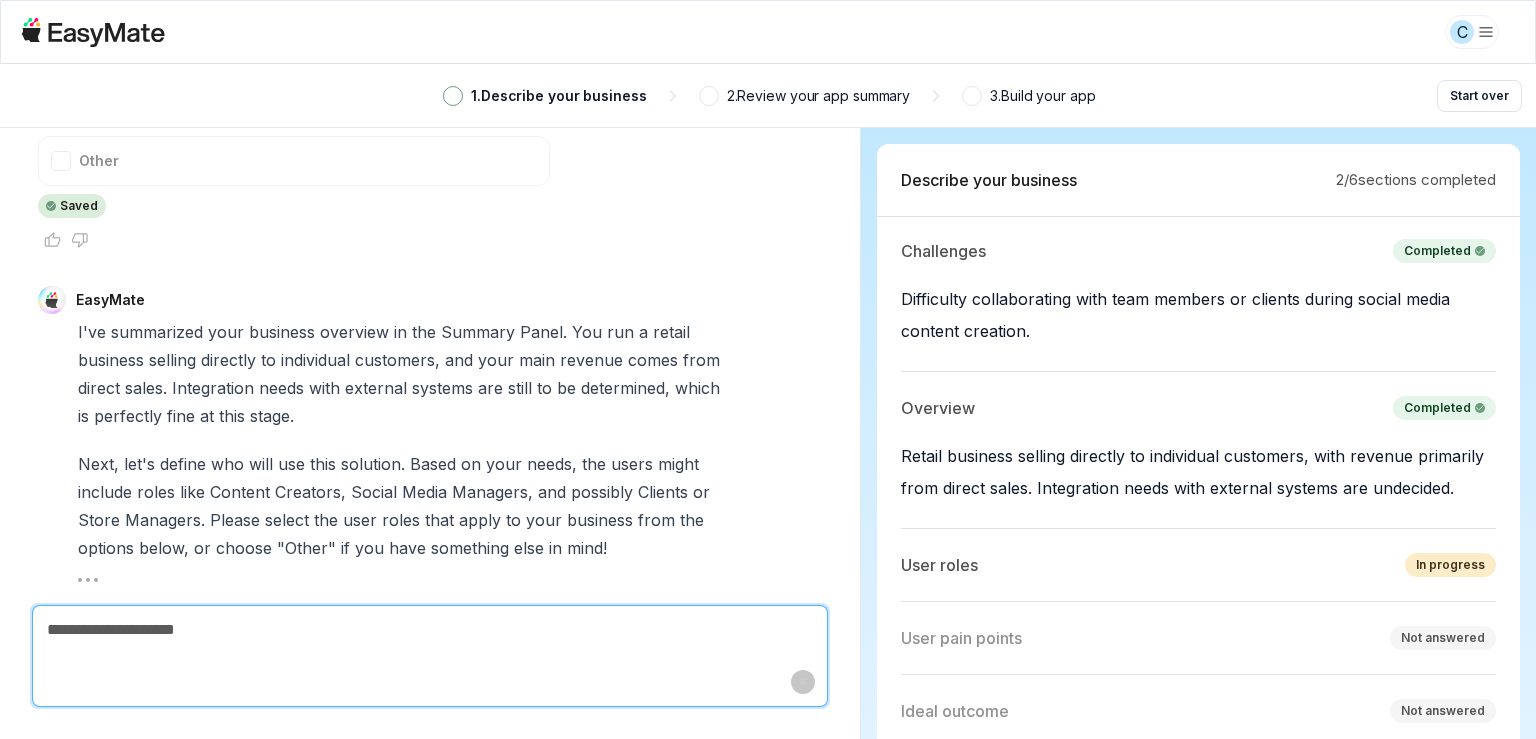 scroll, scrollTop: 3068, scrollLeft: 0, axis: vertical 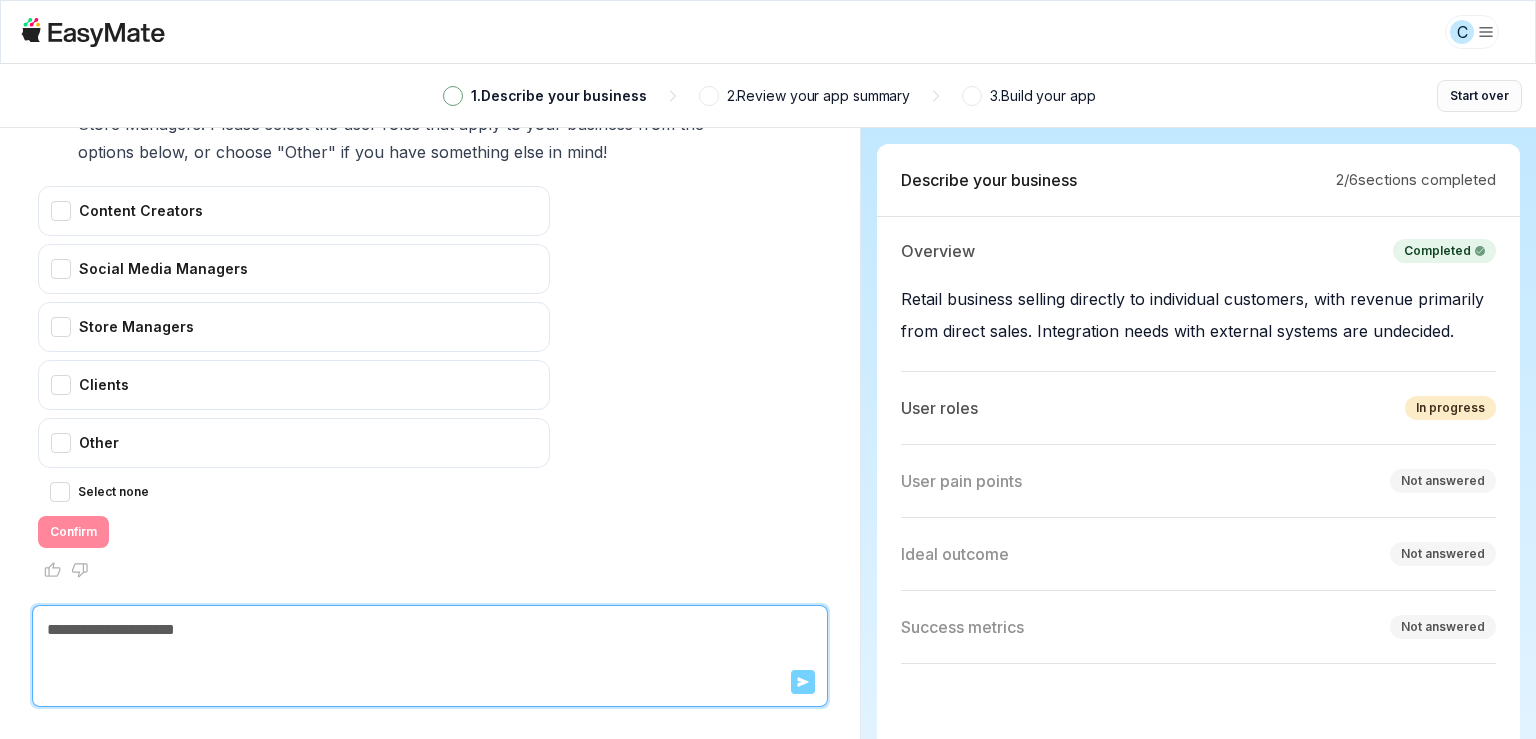 click on "Start over" at bounding box center [1479, 96] 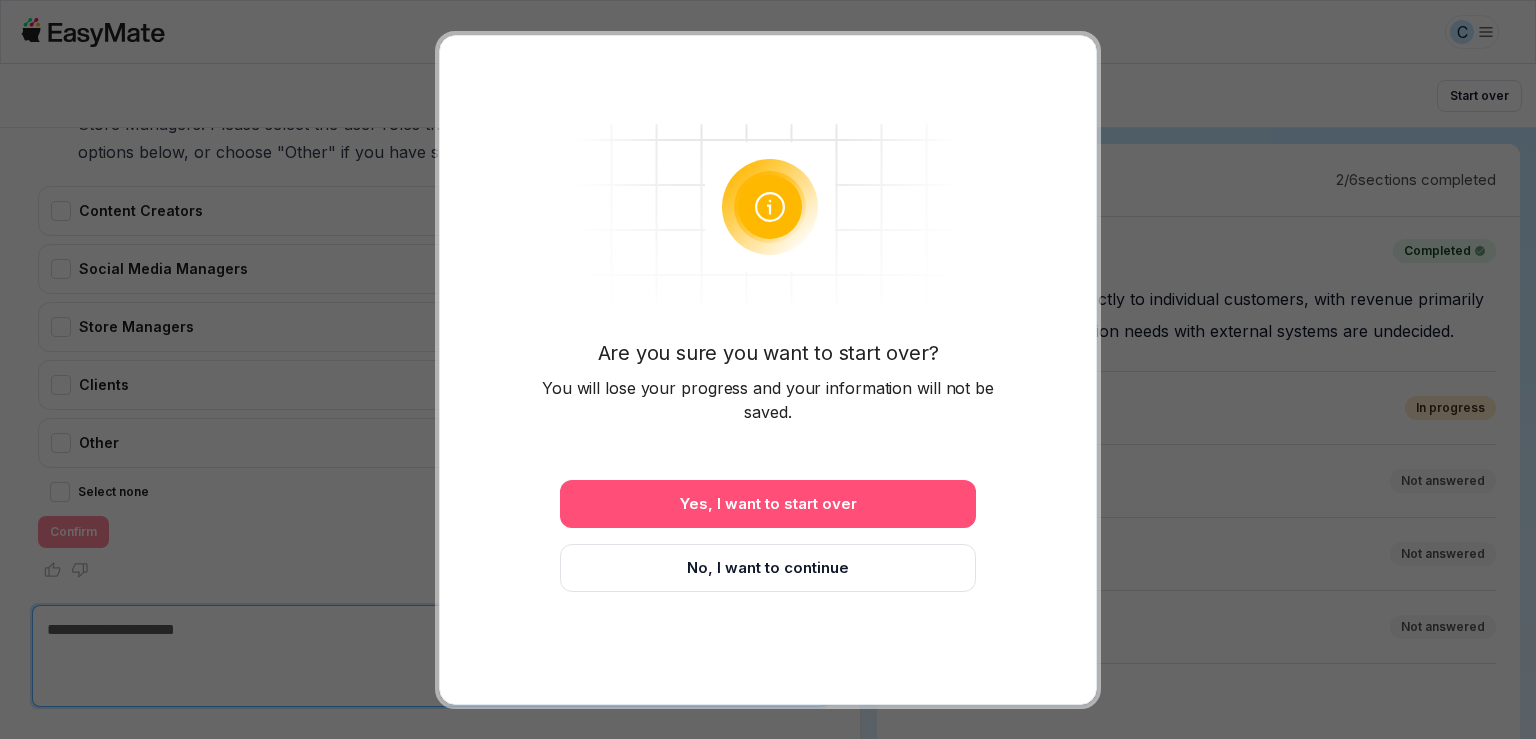 click on "Yes, I want to start over" at bounding box center (768, 504) 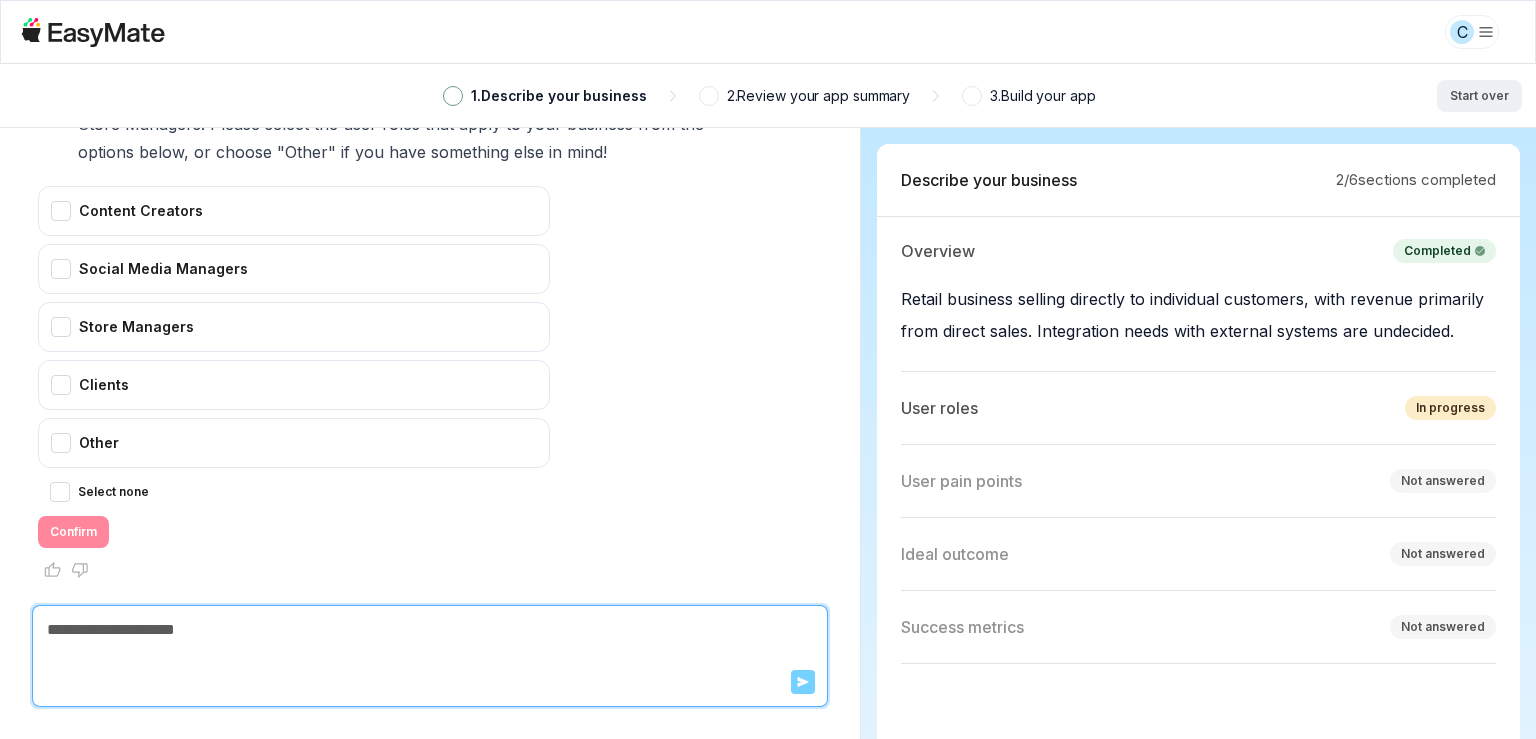 scroll, scrollTop: 3068, scrollLeft: 0, axis: vertical 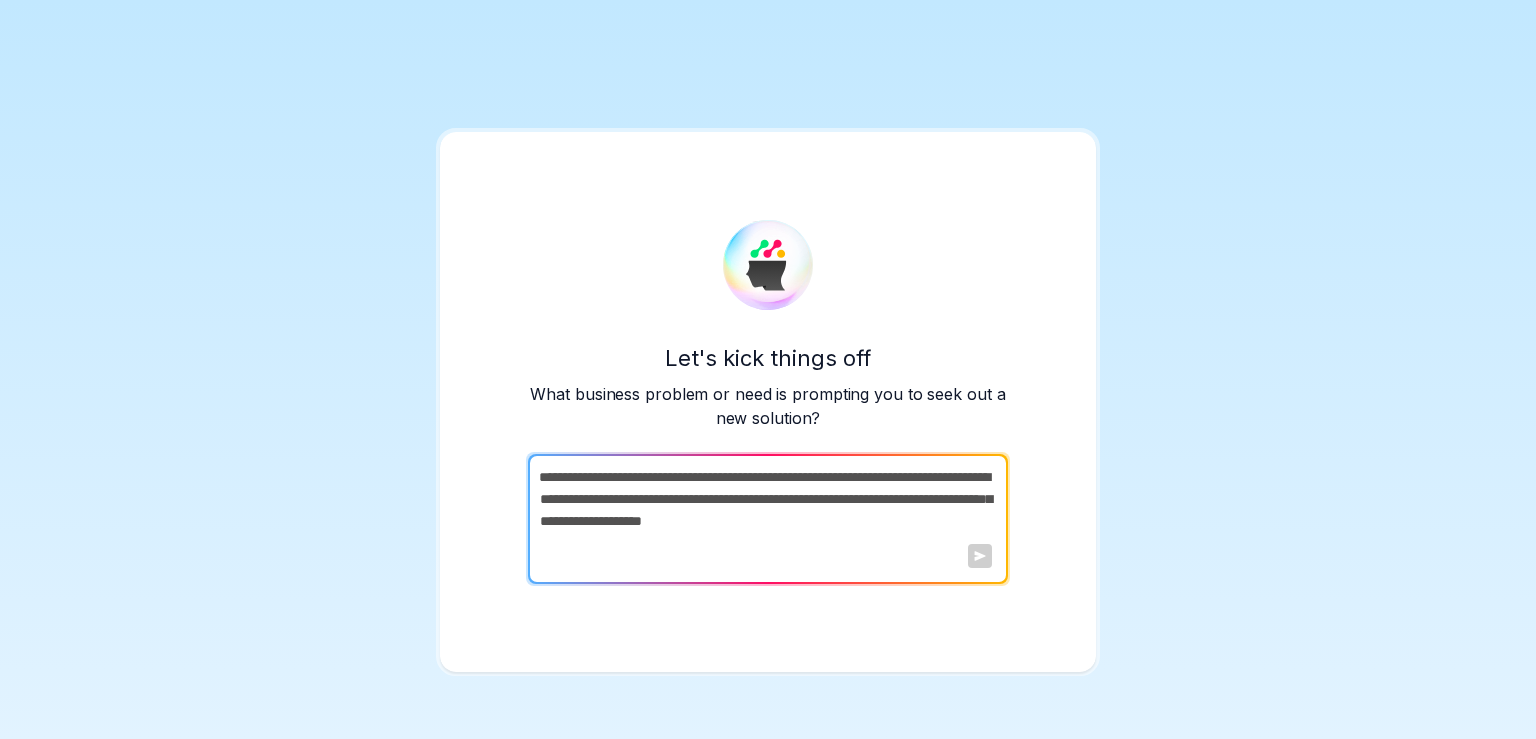 click at bounding box center [766, 519] 